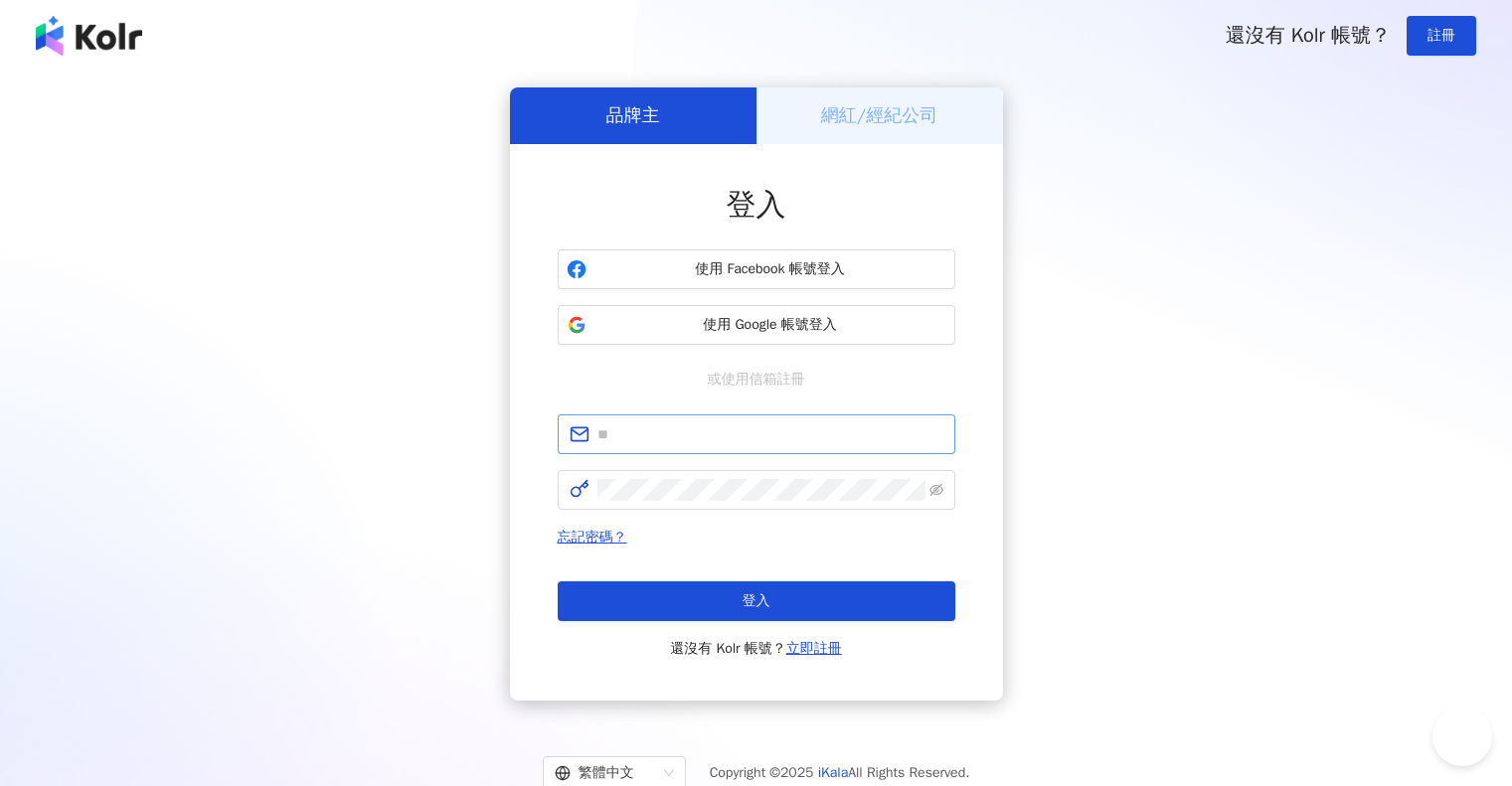scroll, scrollTop: 0, scrollLeft: 0, axis: both 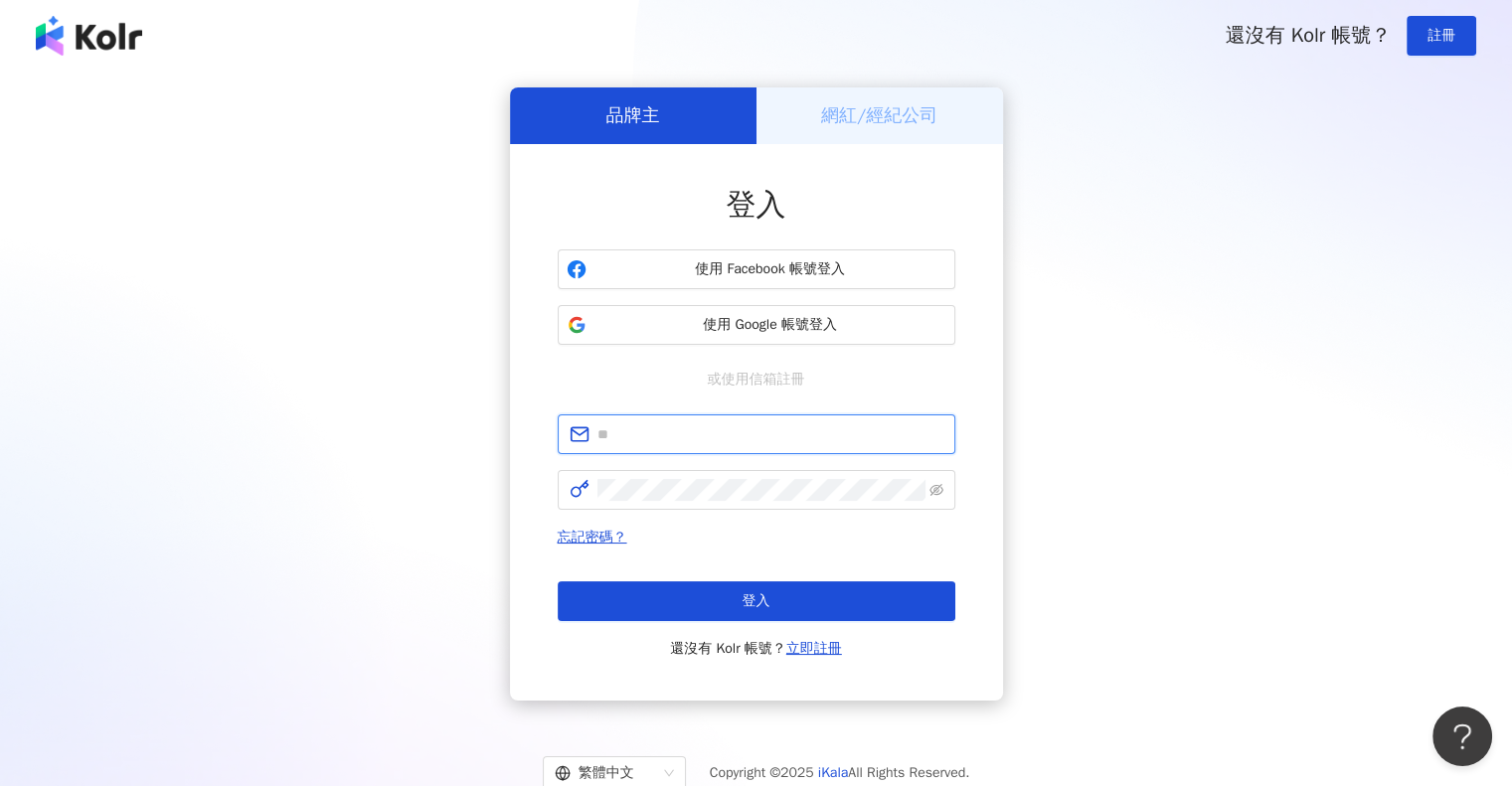 click at bounding box center (770, 434) 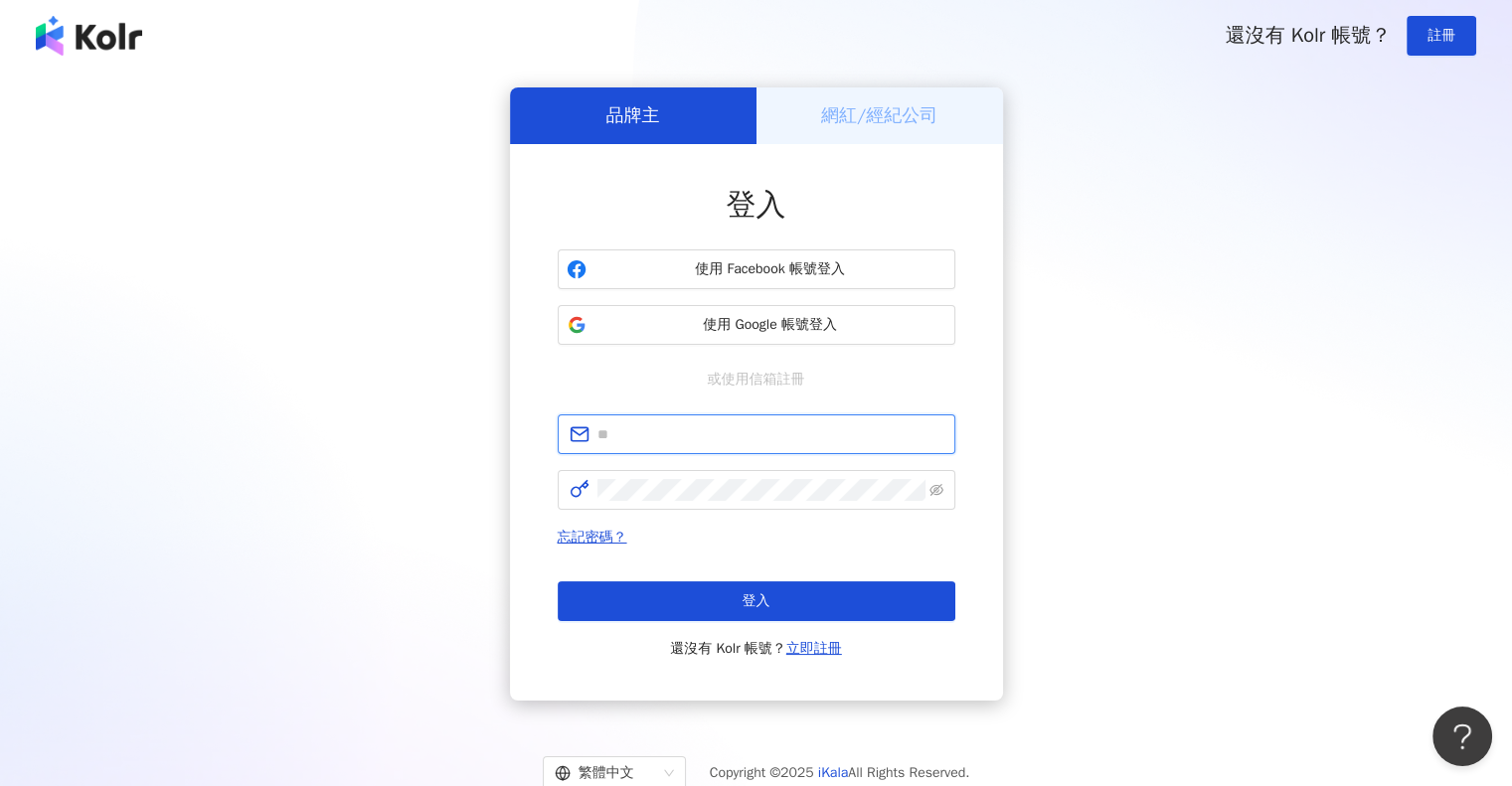 type on "**********" 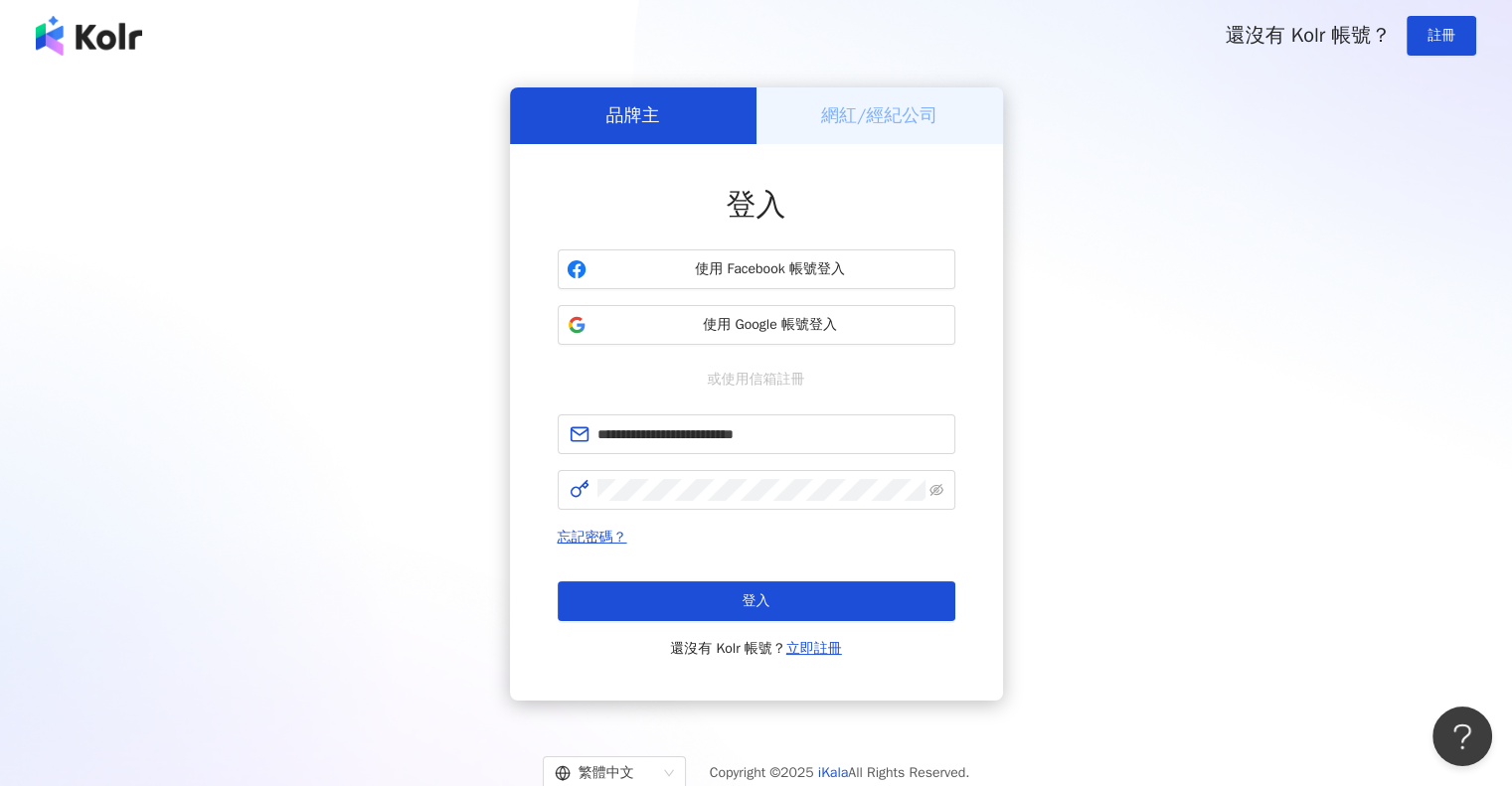 click on "**********" at bounding box center [756, 393] 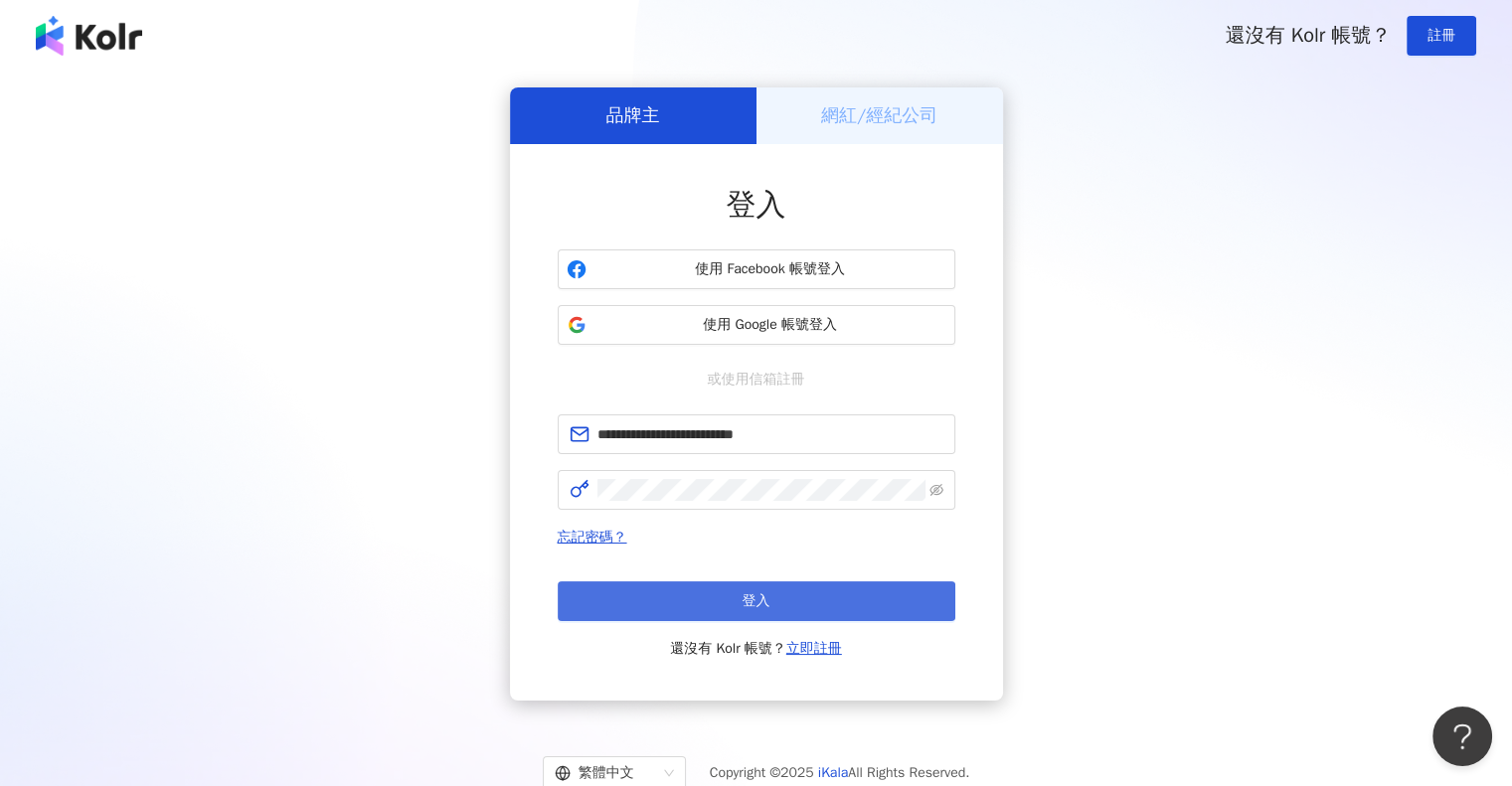 click on "登入" at bounding box center [756, 601] 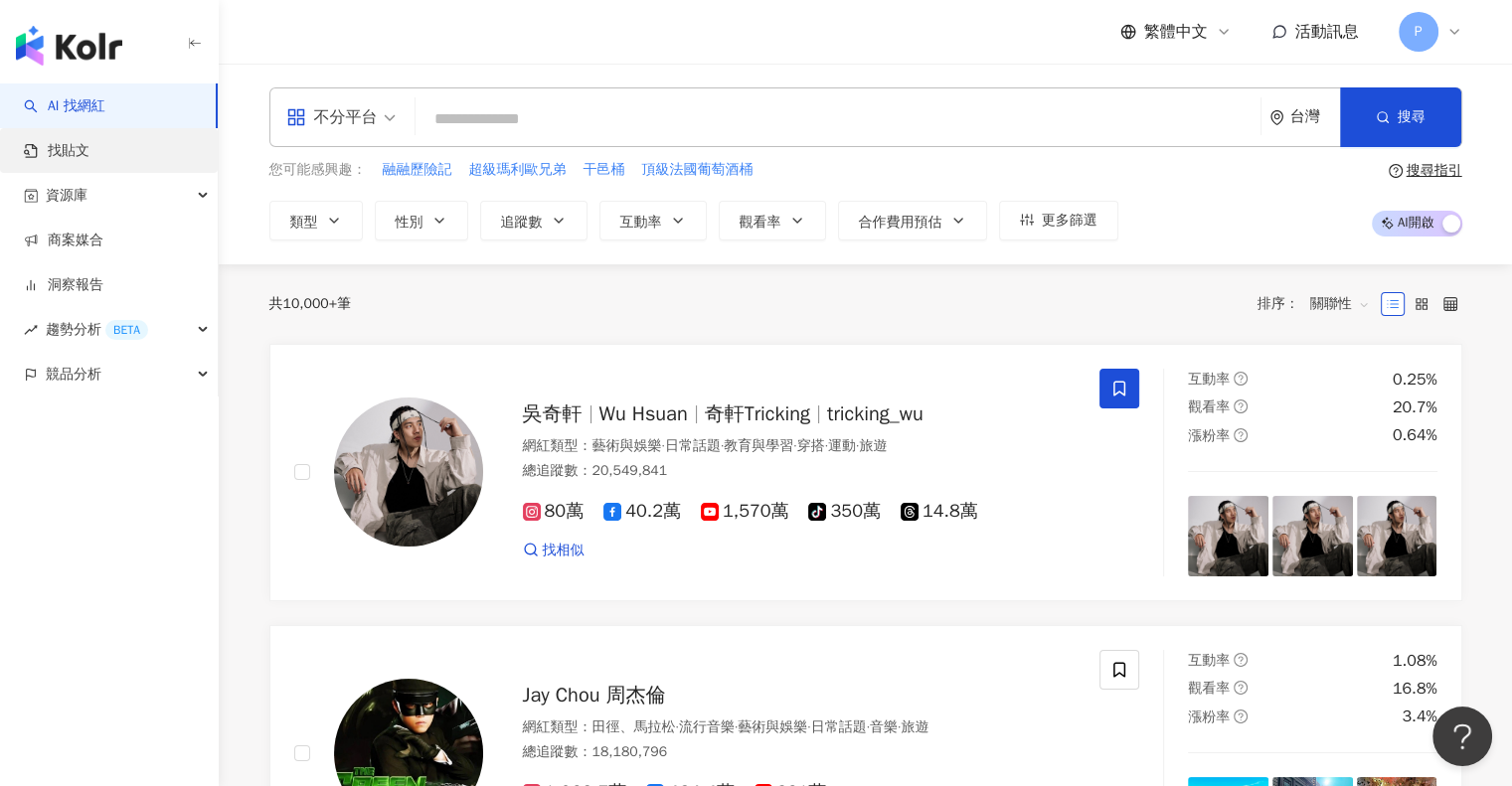 click on "找貼文" at bounding box center (57, 151) 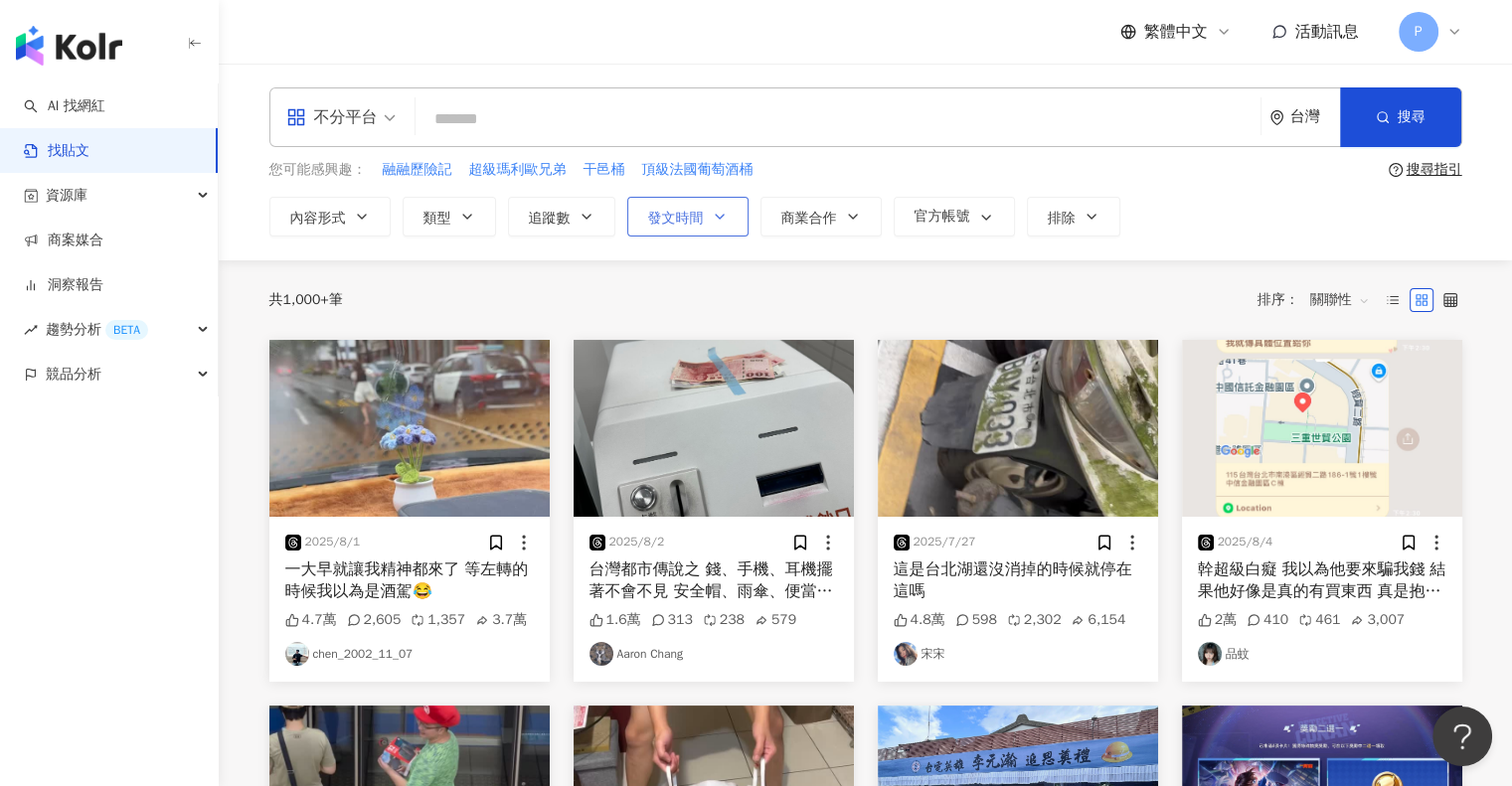 click on "發文時間" at bounding box center (676, 219) 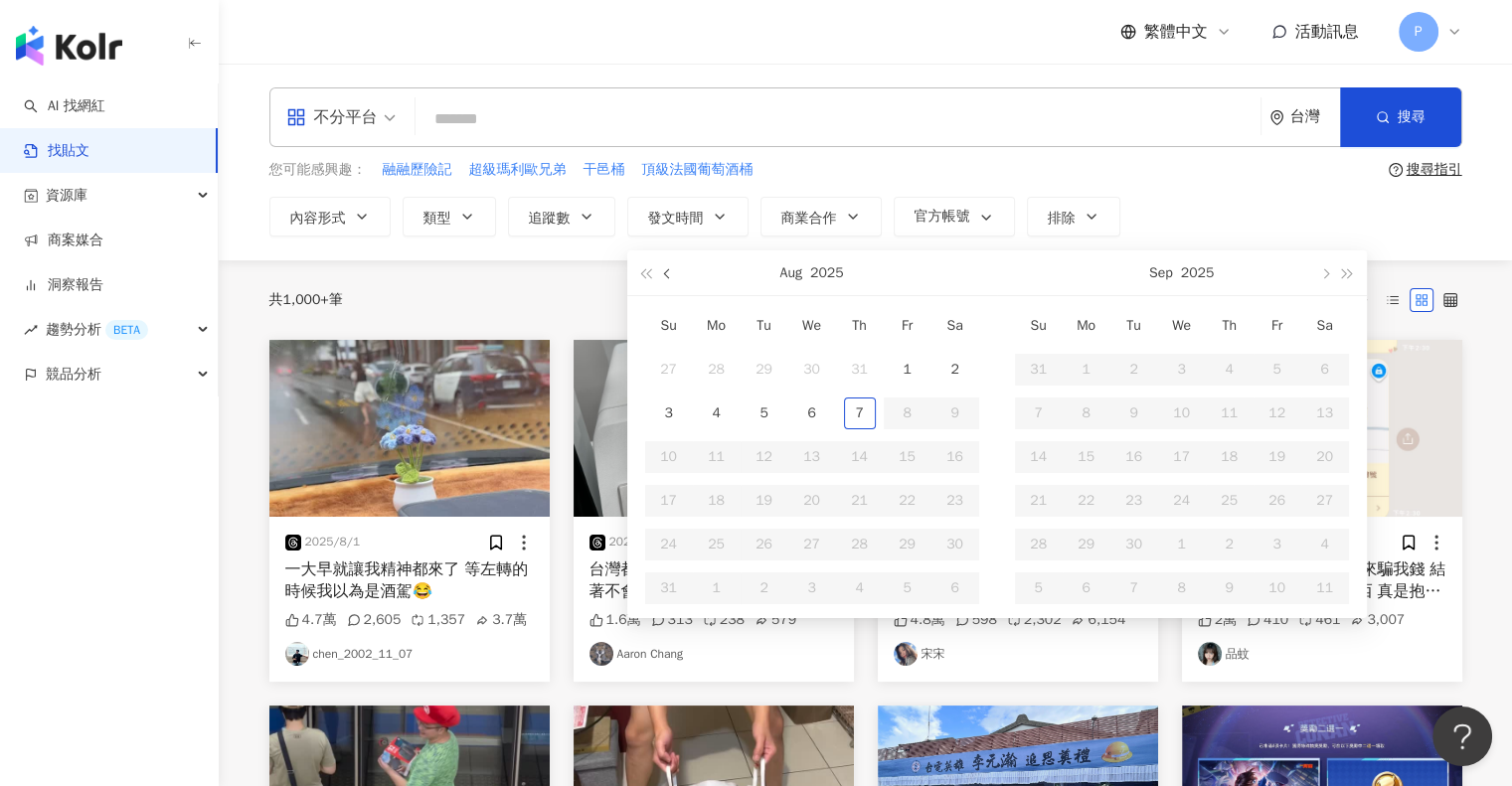 click at bounding box center [668, 274] 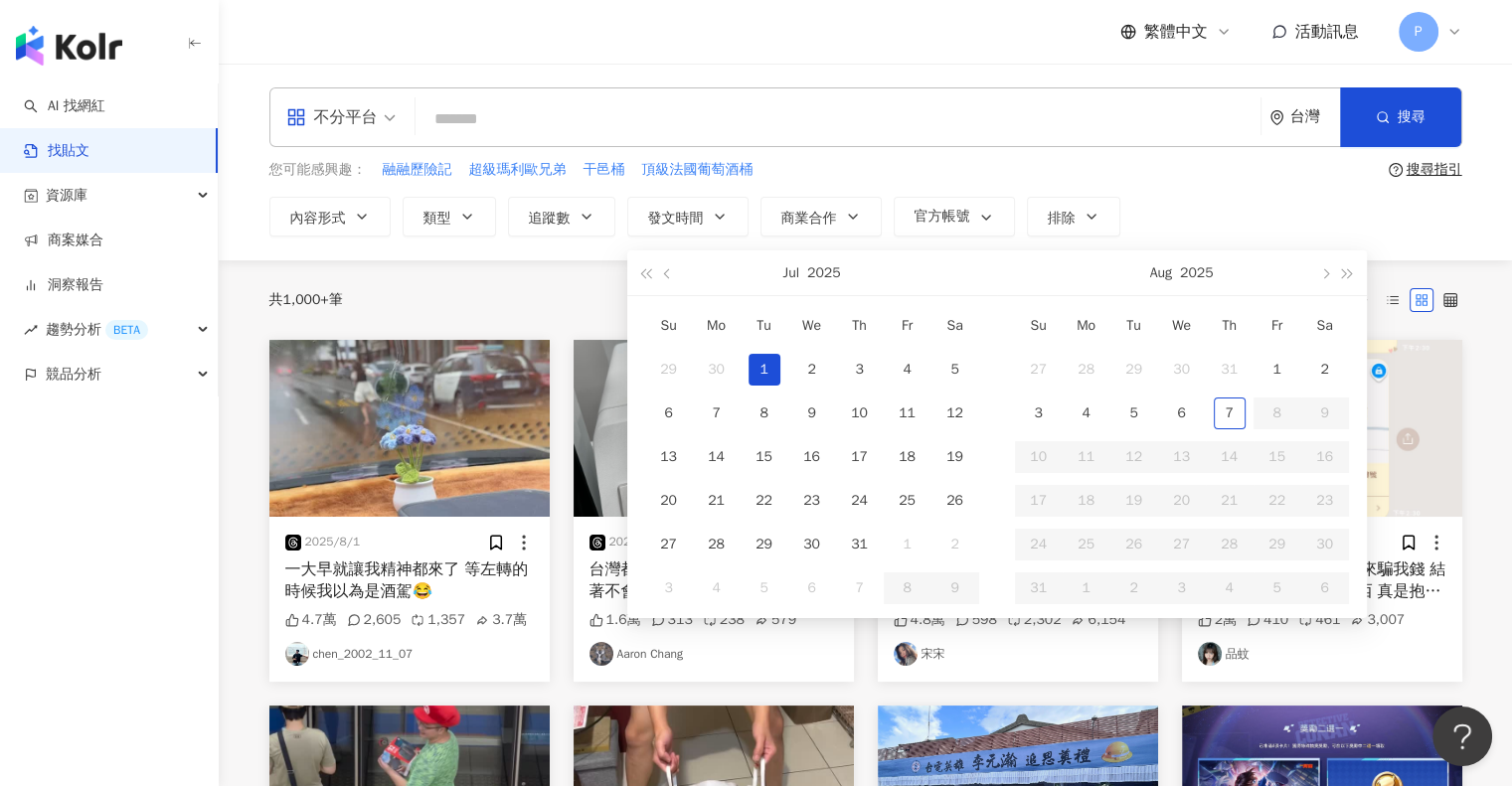 type on "**********" 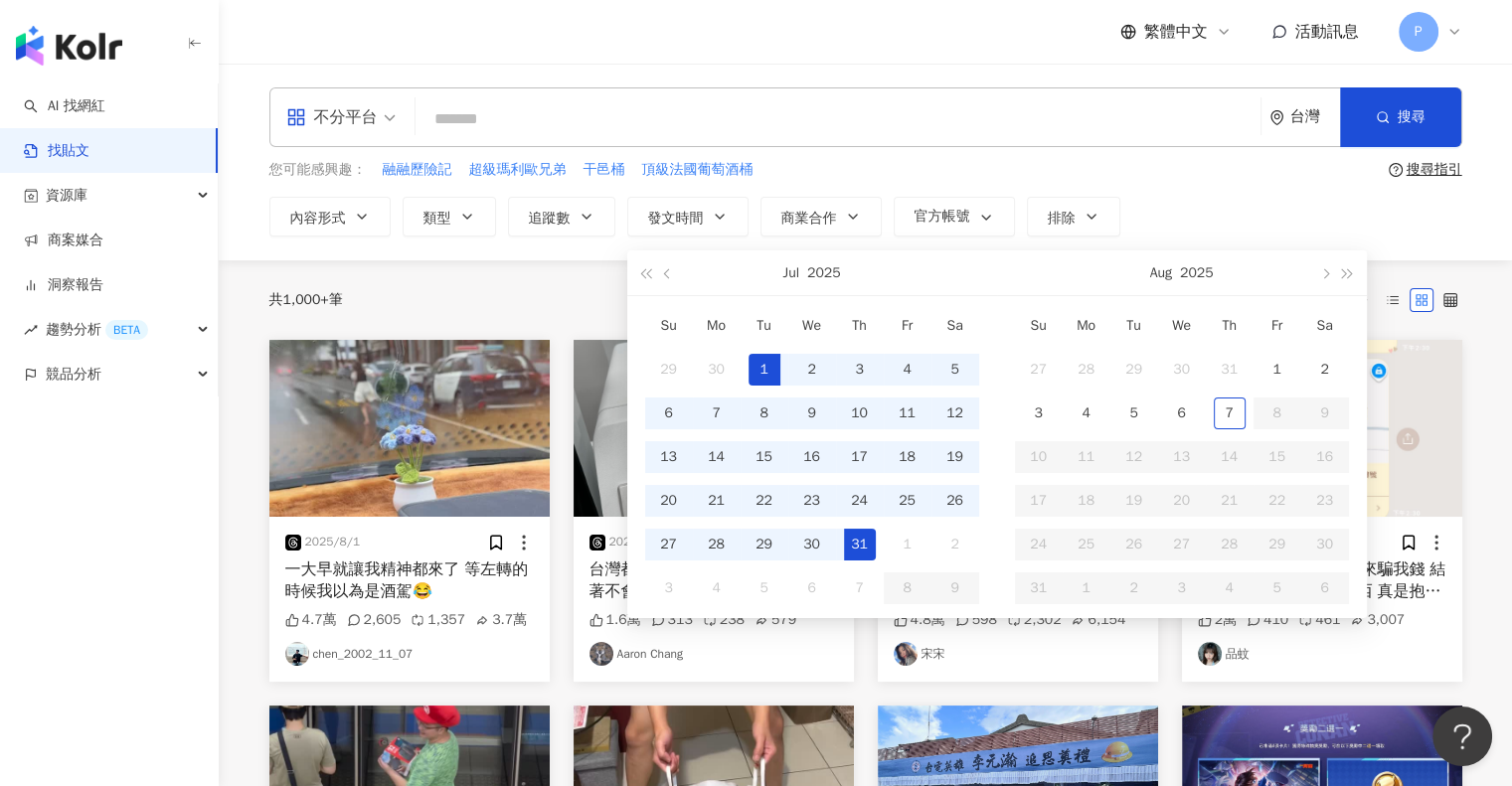 click on "31" at bounding box center (860, 545) 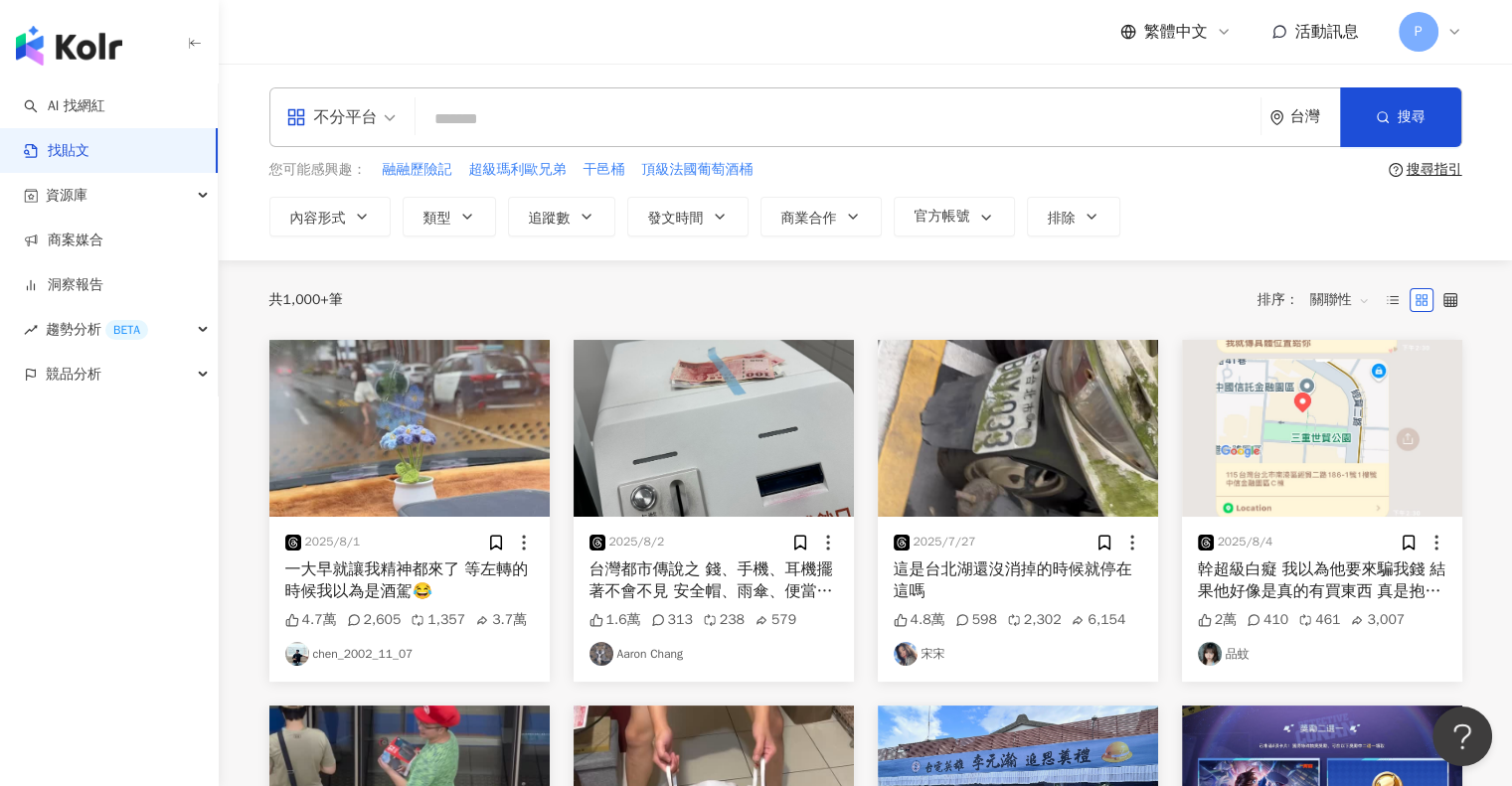 type on "**********" 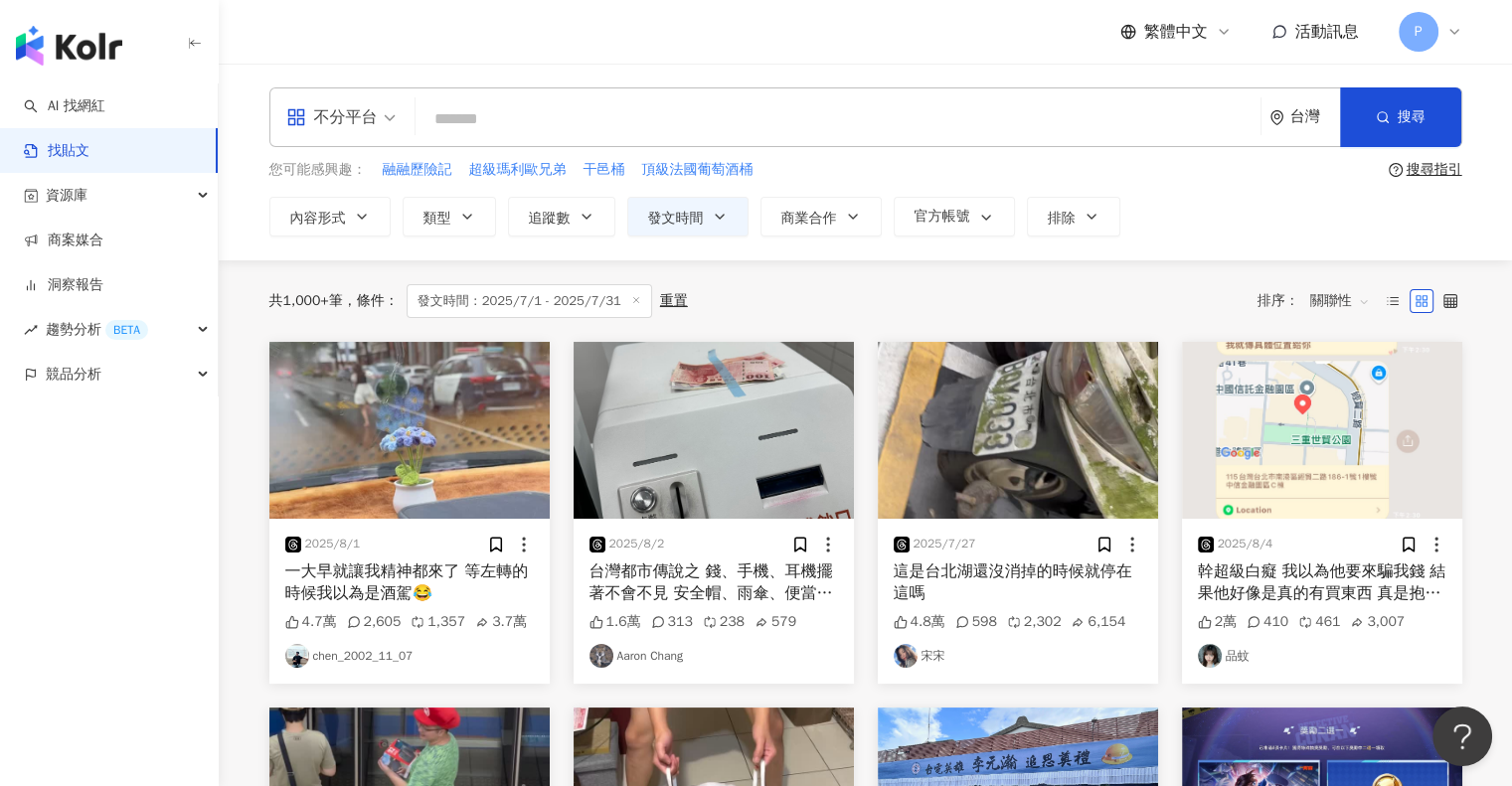click at bounding box center [838, 118] 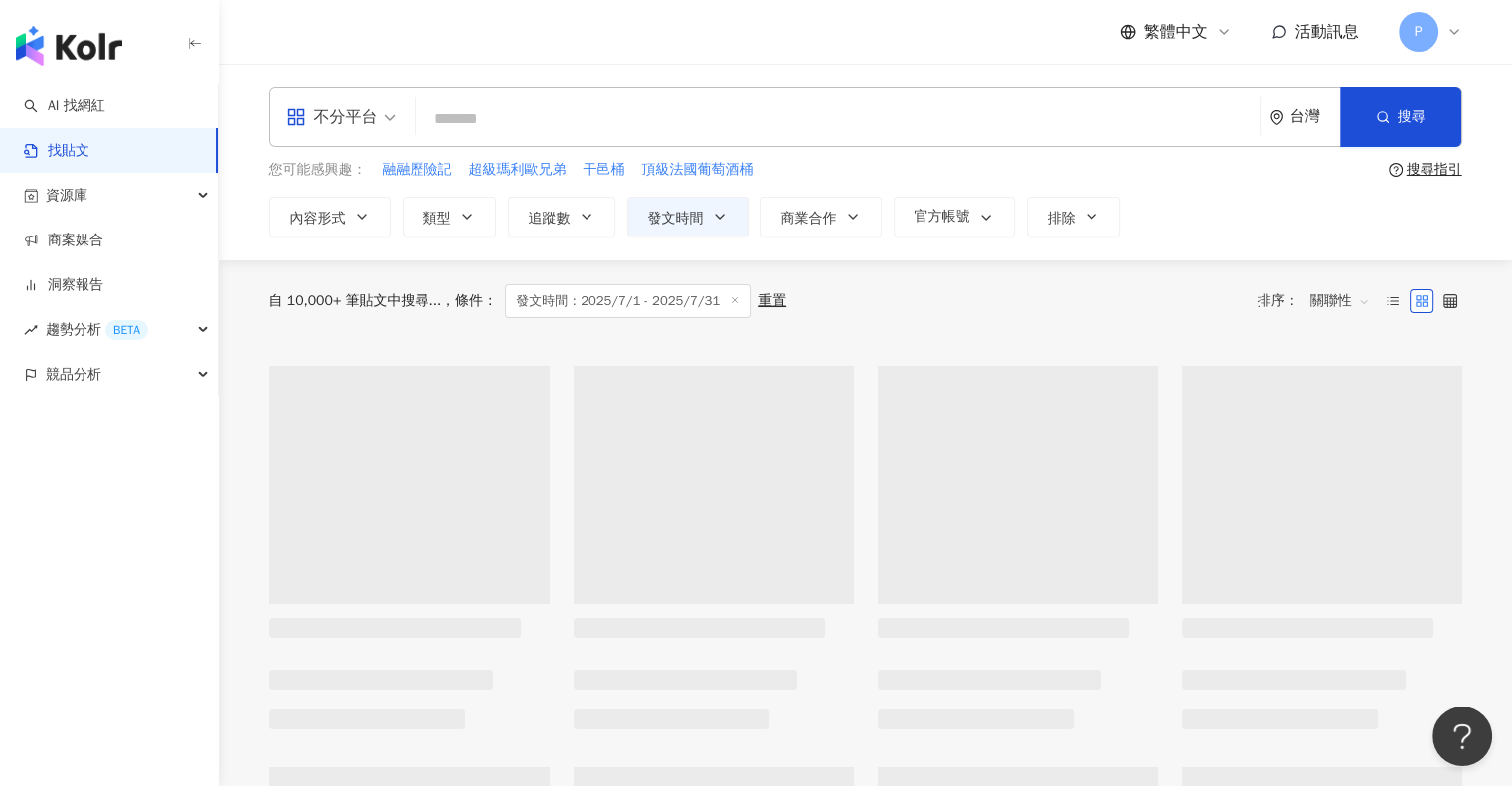 click at bounding box center [838, 118] 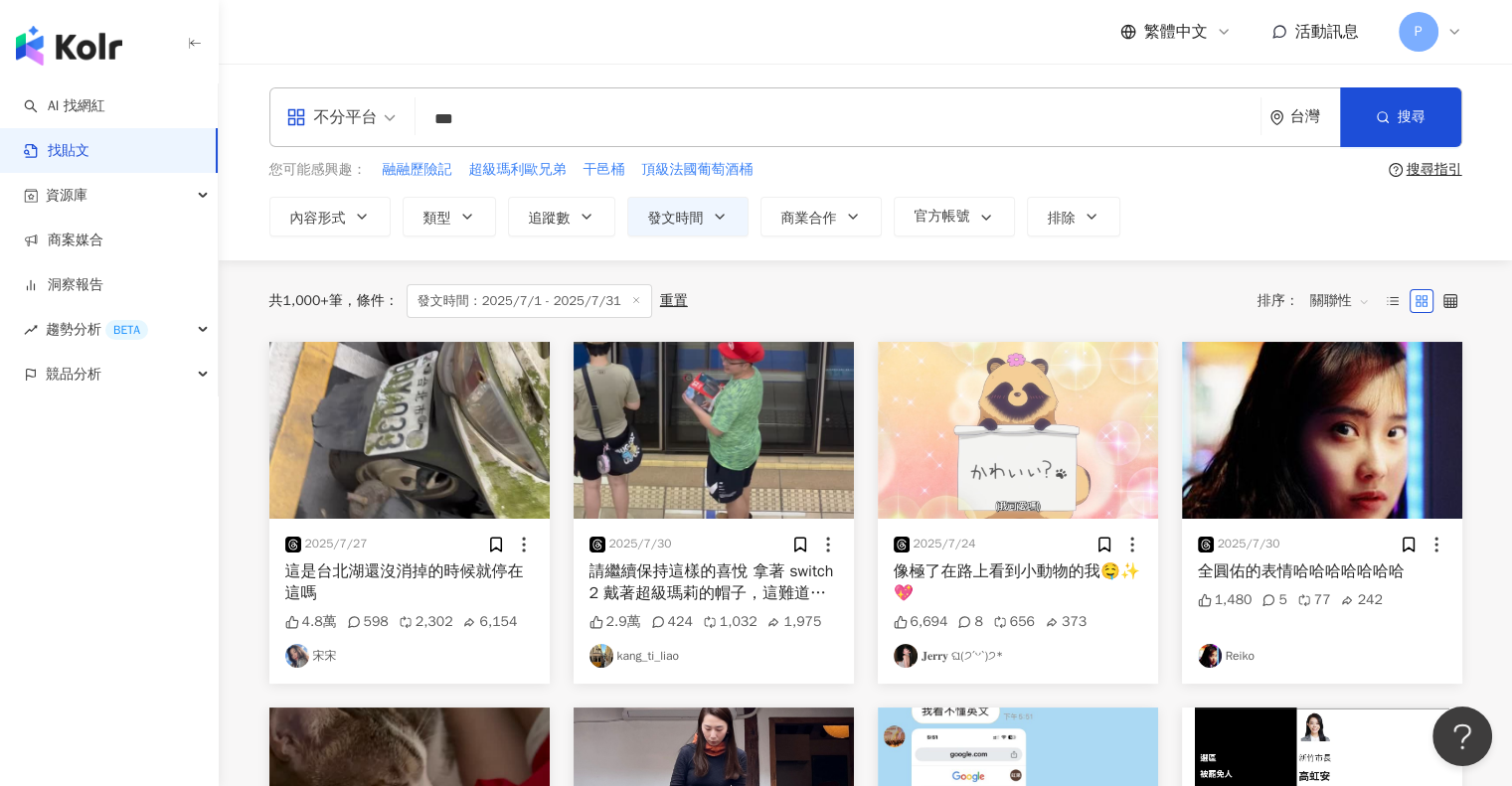 type on "***" 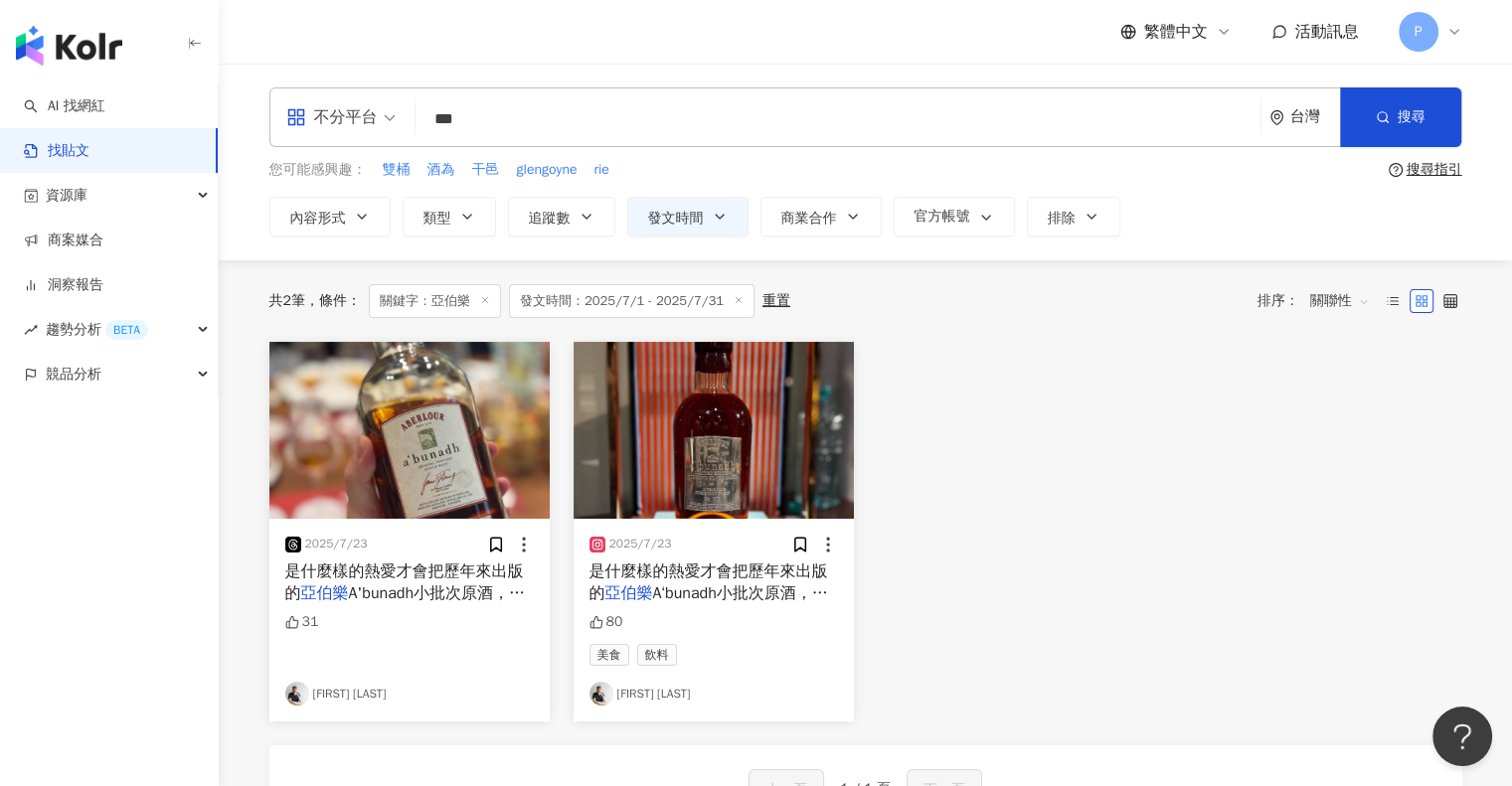 scroll, scrollTop: 99, scrollLeft: 0, axis: vertical 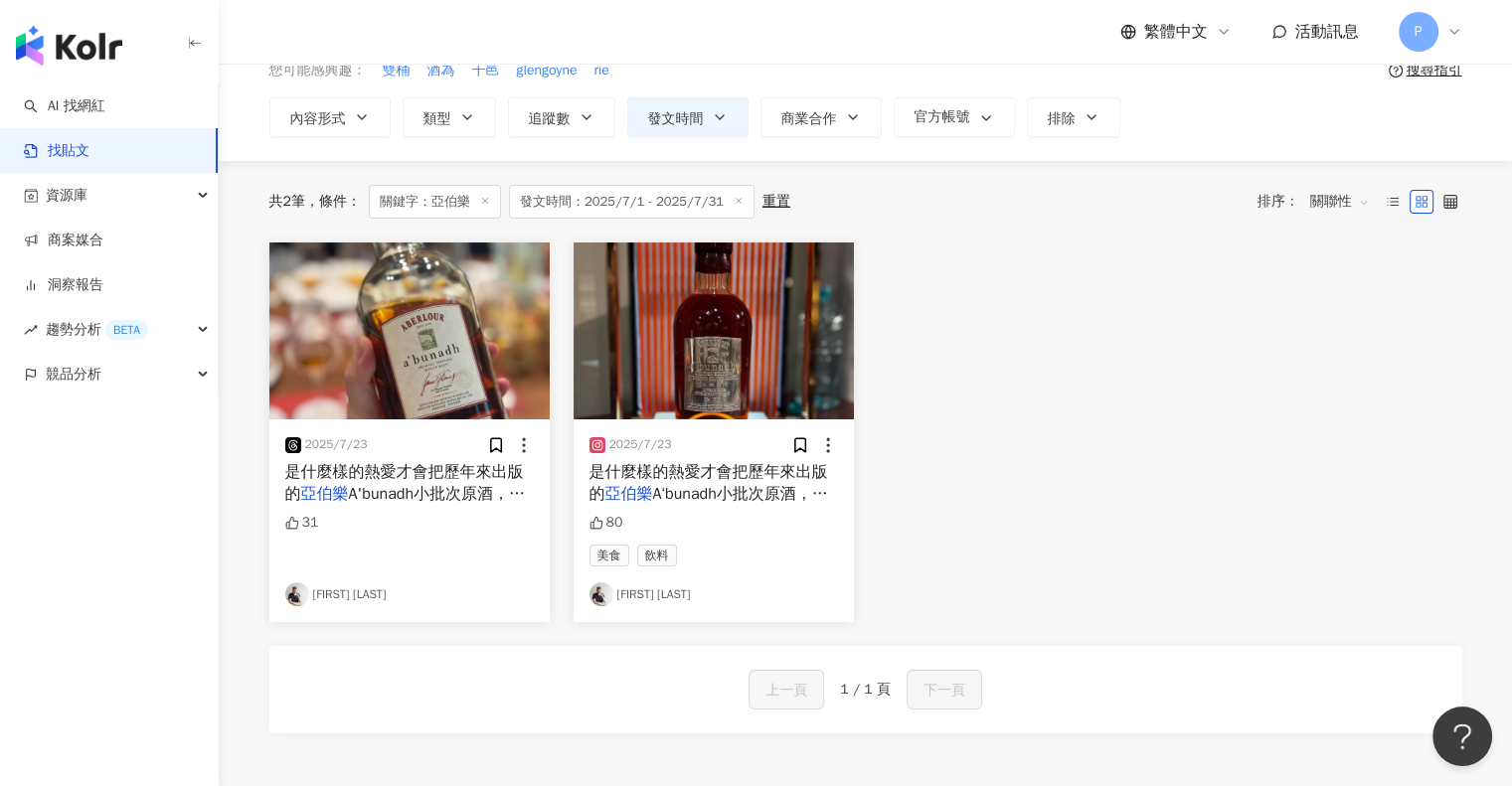 click at bounding box center [410, 331] 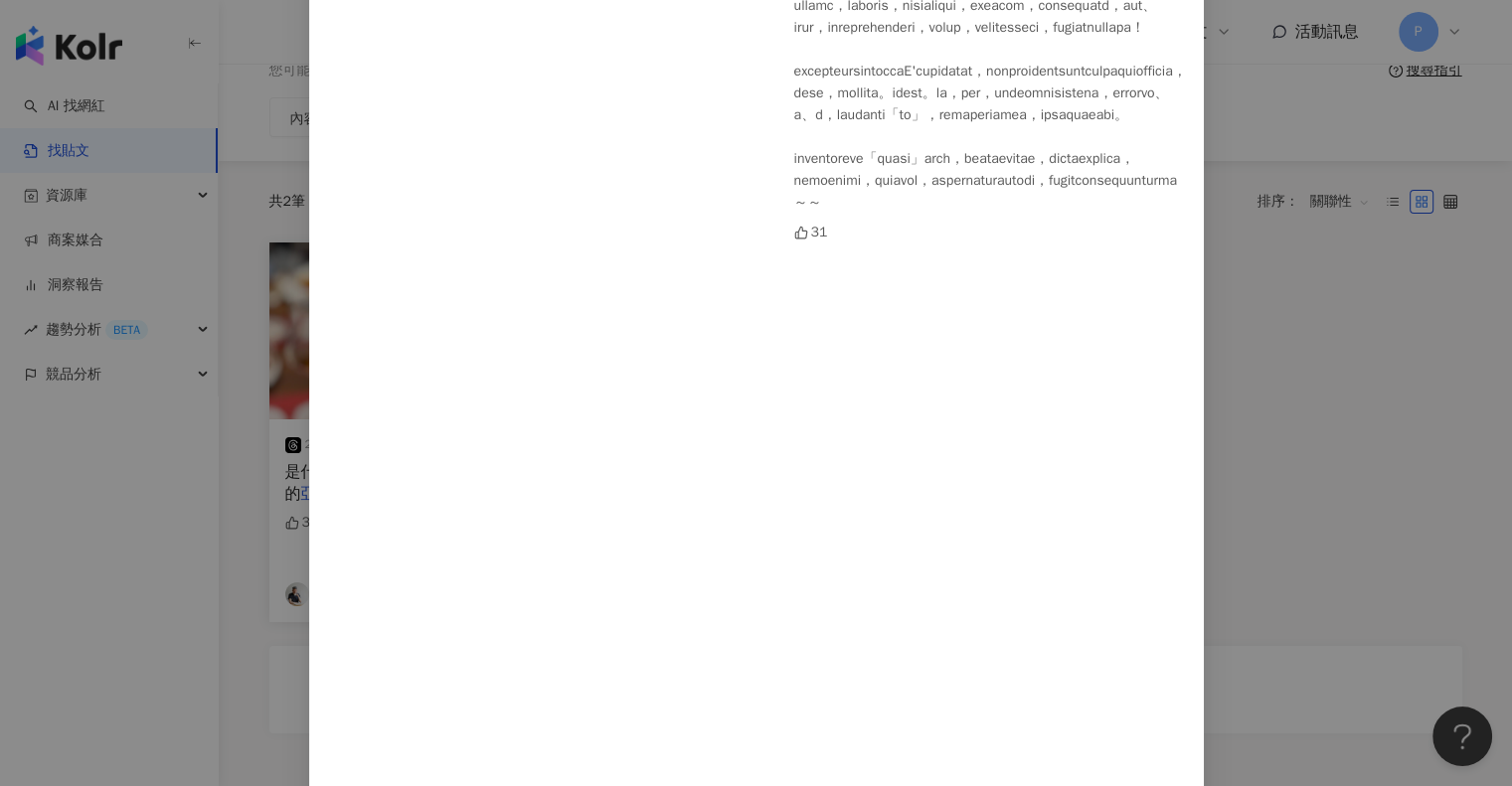 scroll, scrollTop: 400, scrollLeft: 0, axis: vertical 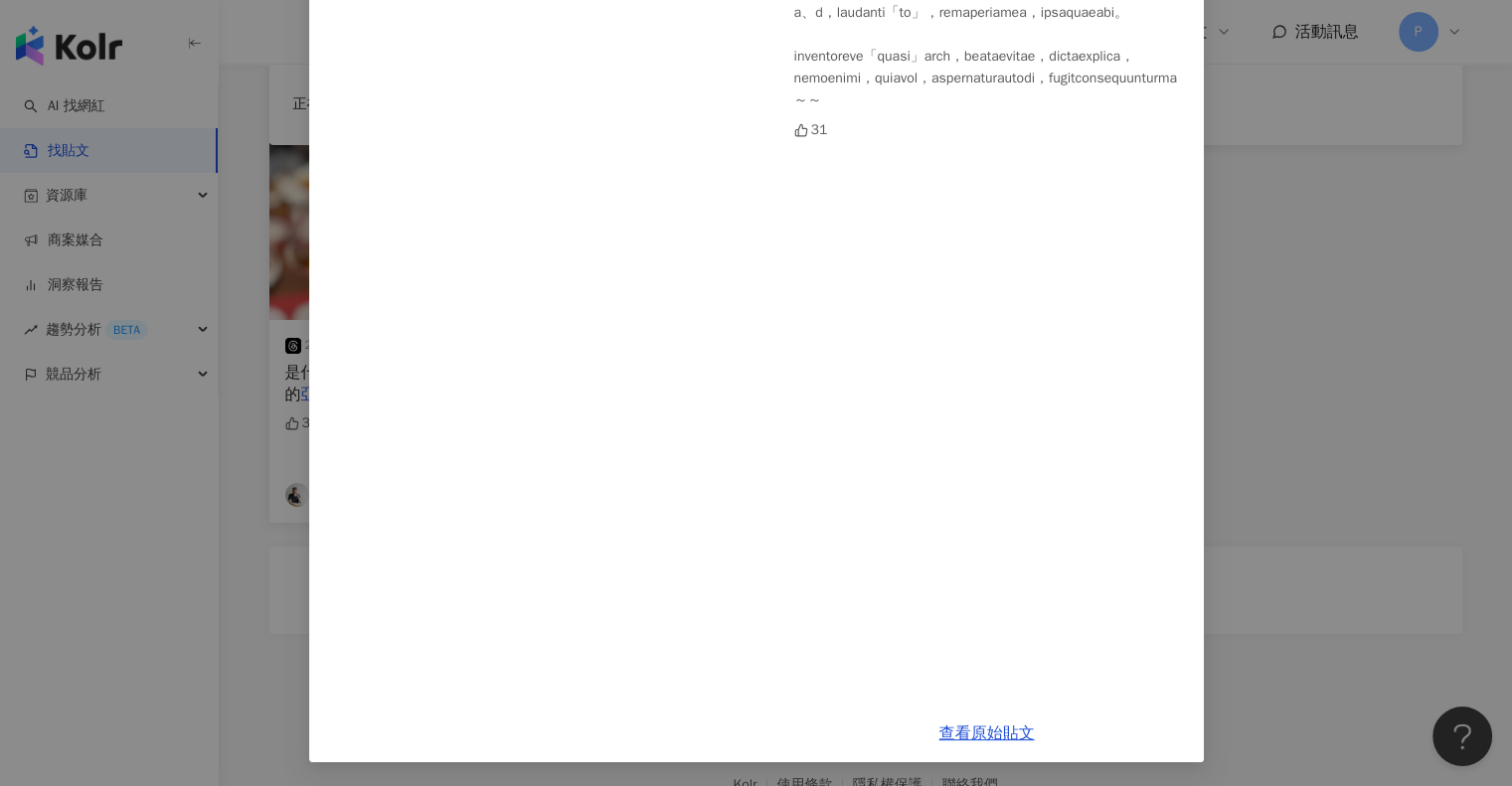 click on "[FIRST] [LAST] [DATE] [NUMBER]" at bounding box center [756, 393] 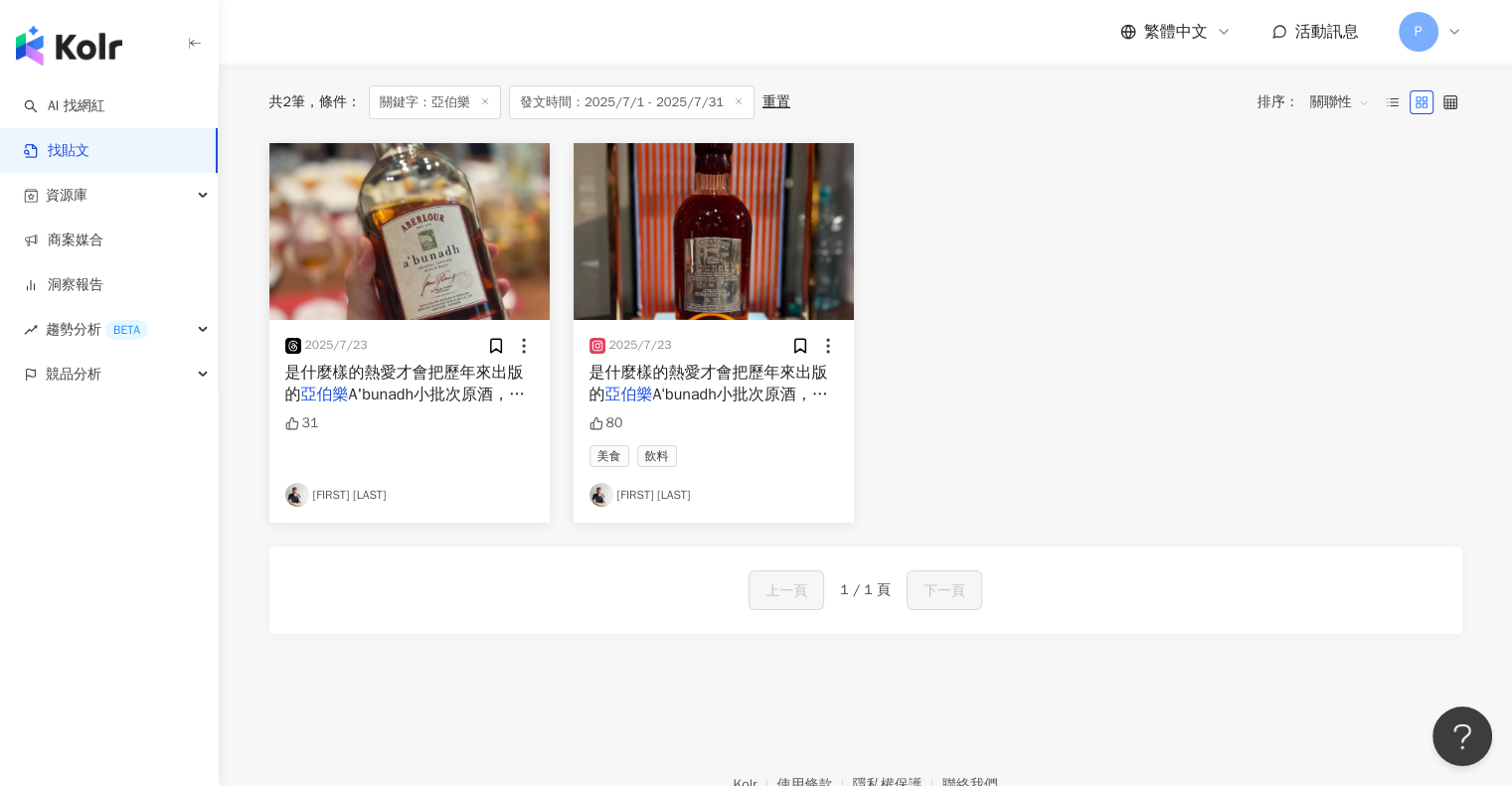 scroll, scrollTop: 0, scrollLeft: 0, axis: both 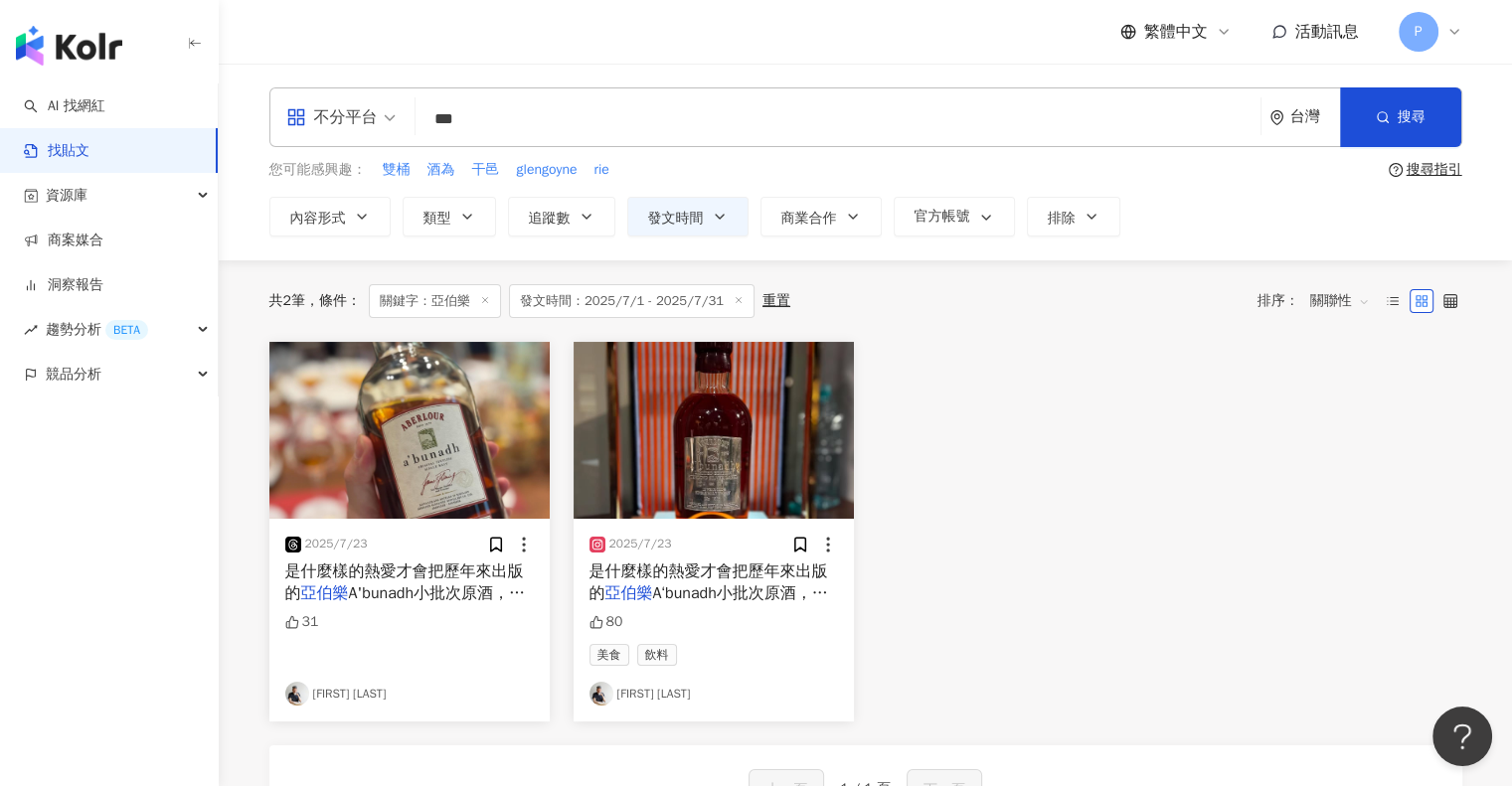 click on "是什麼樣的熱愛才會把歷年來出版的" at bounding box center (709, 582) 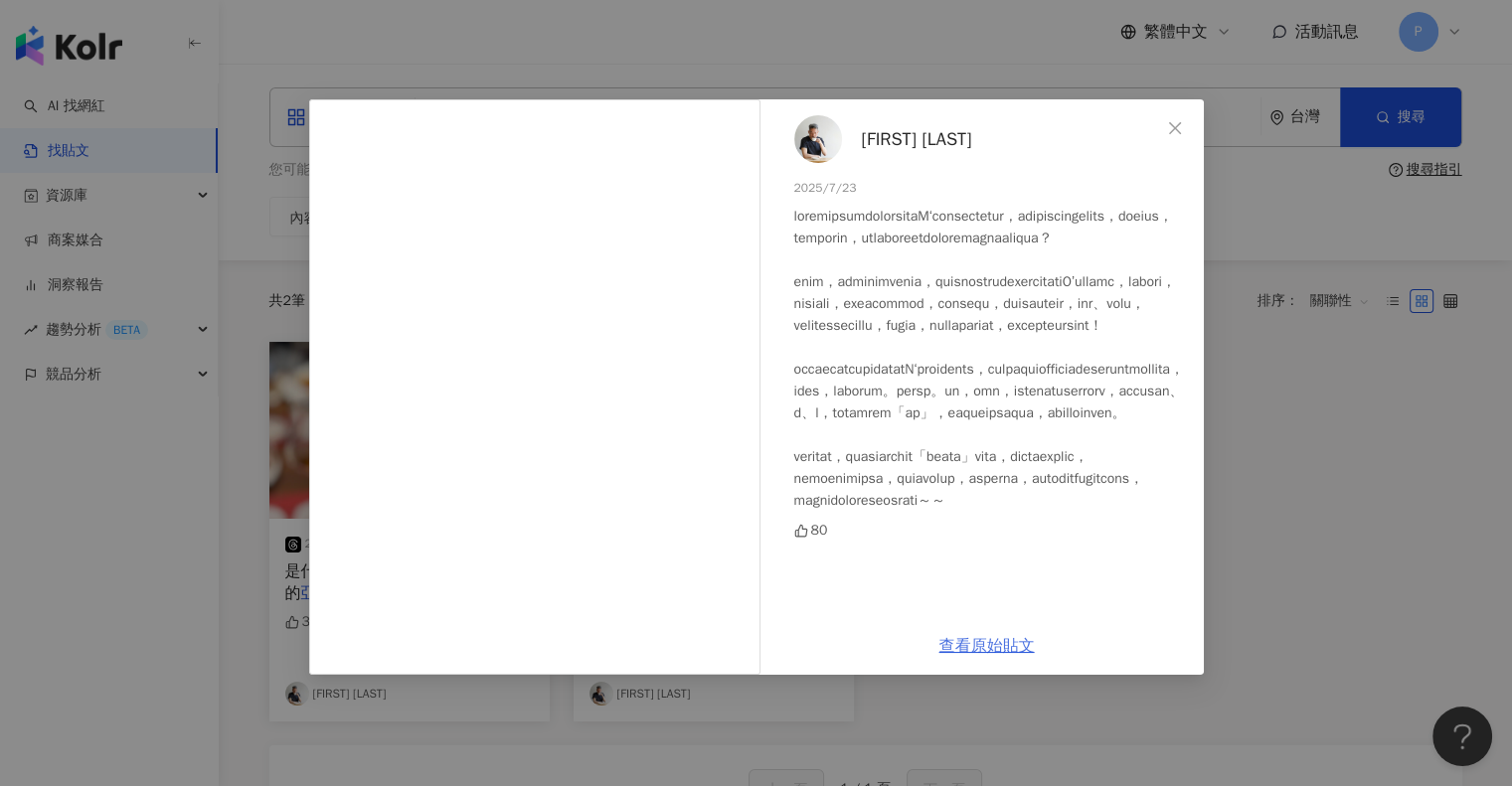 click on "查看原始貼文" at bounding box center [987, 646] 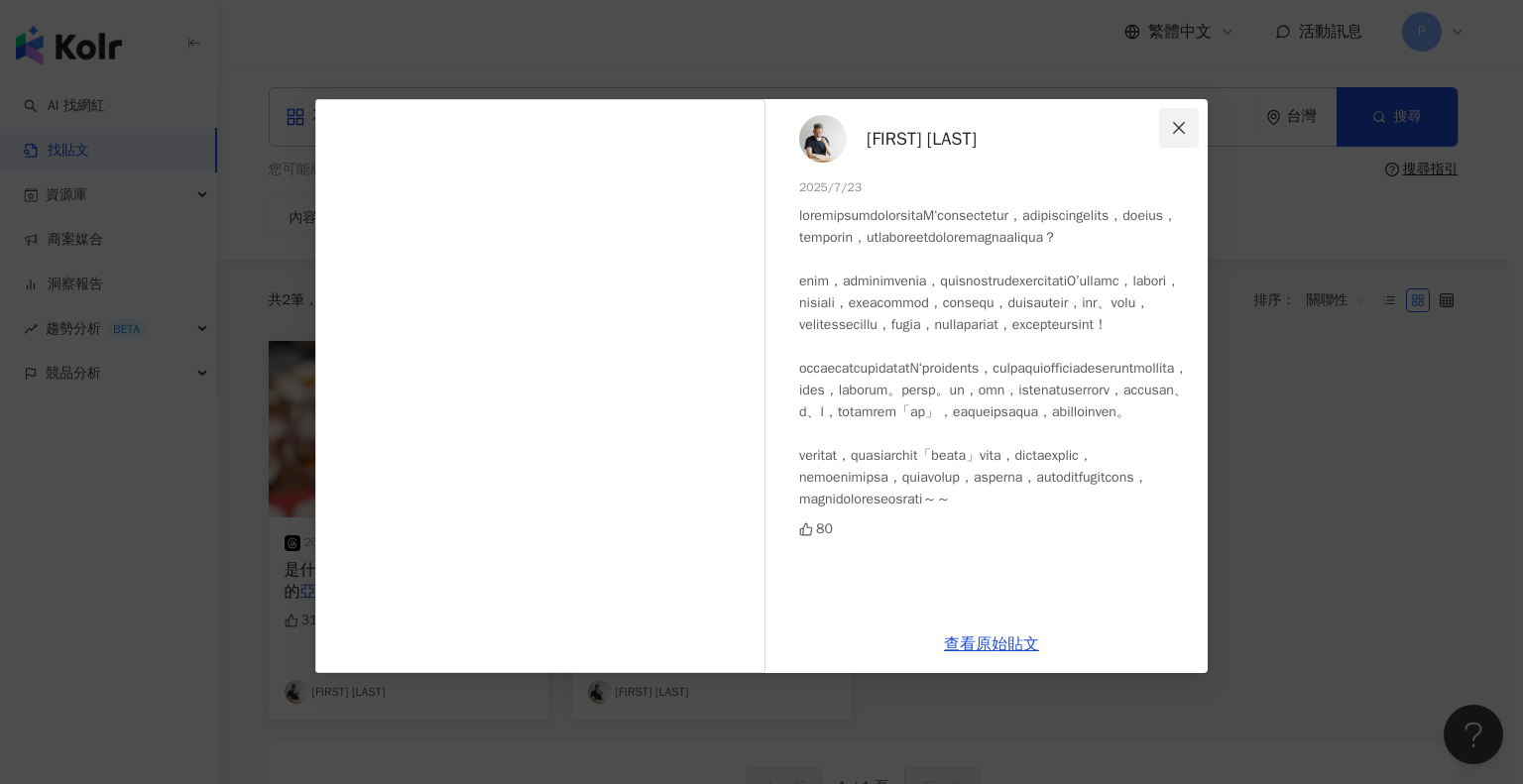 click 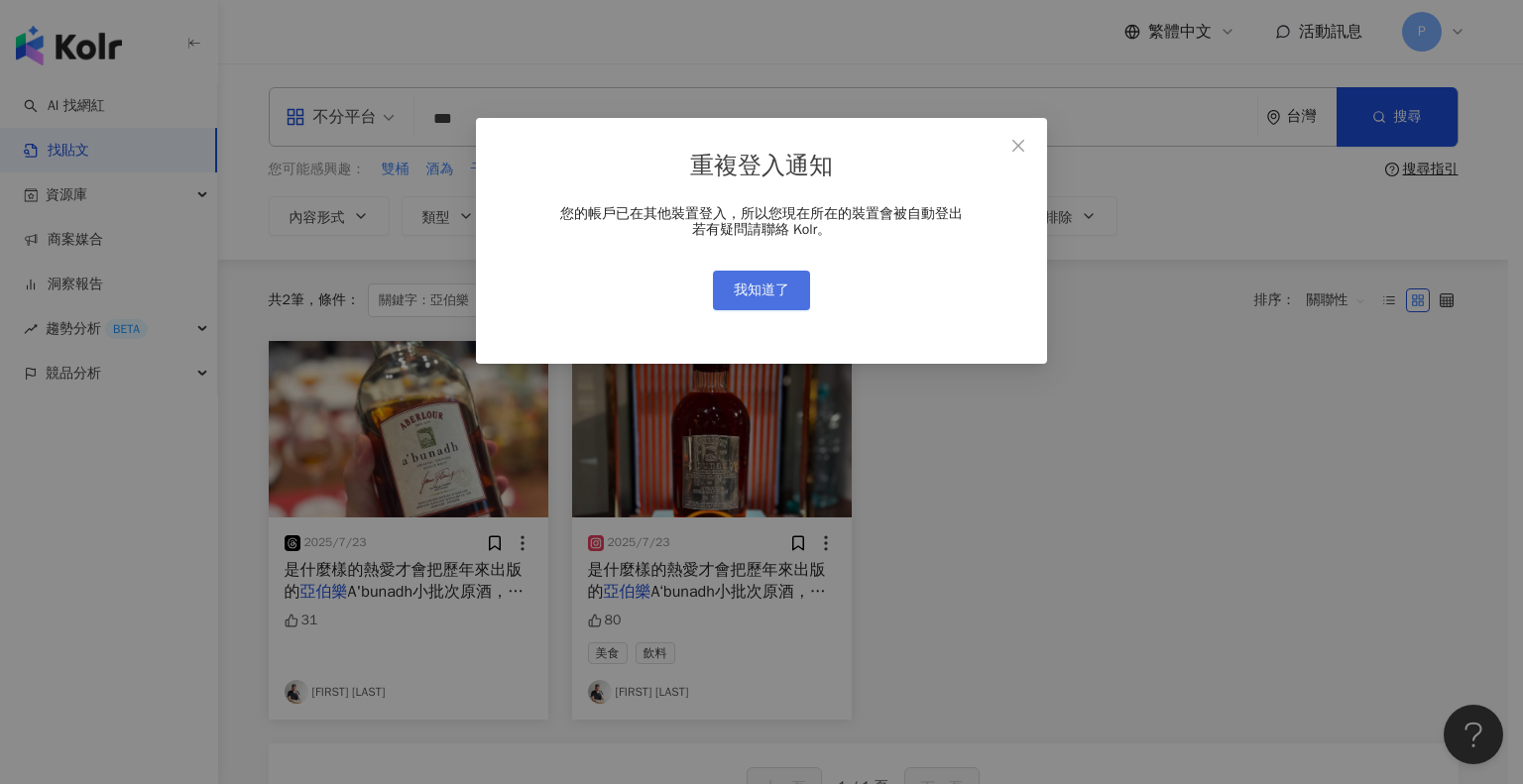 click on "我知道了" at bounding box center [762, 290] 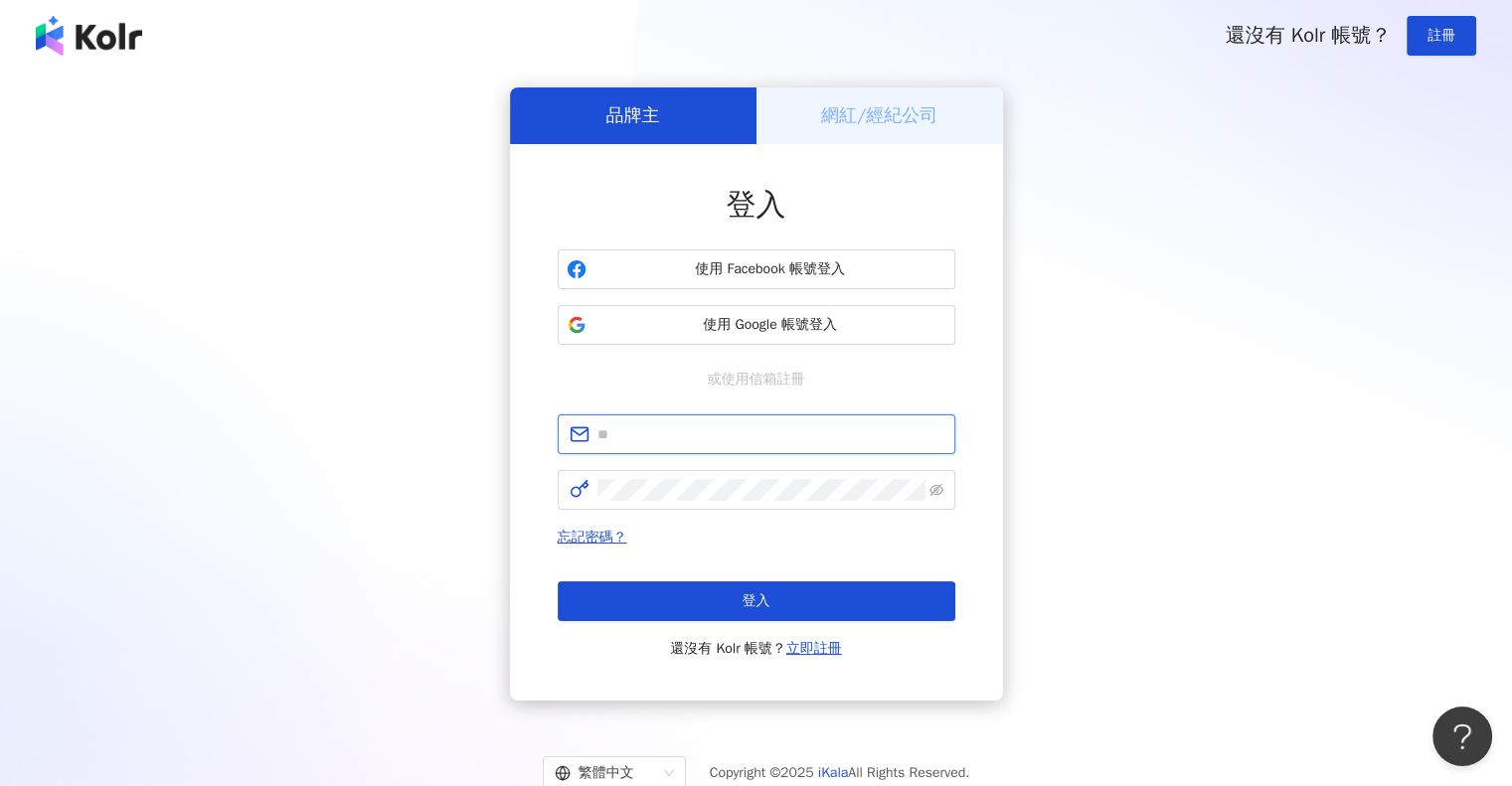 click at bounding box center [770, 434] 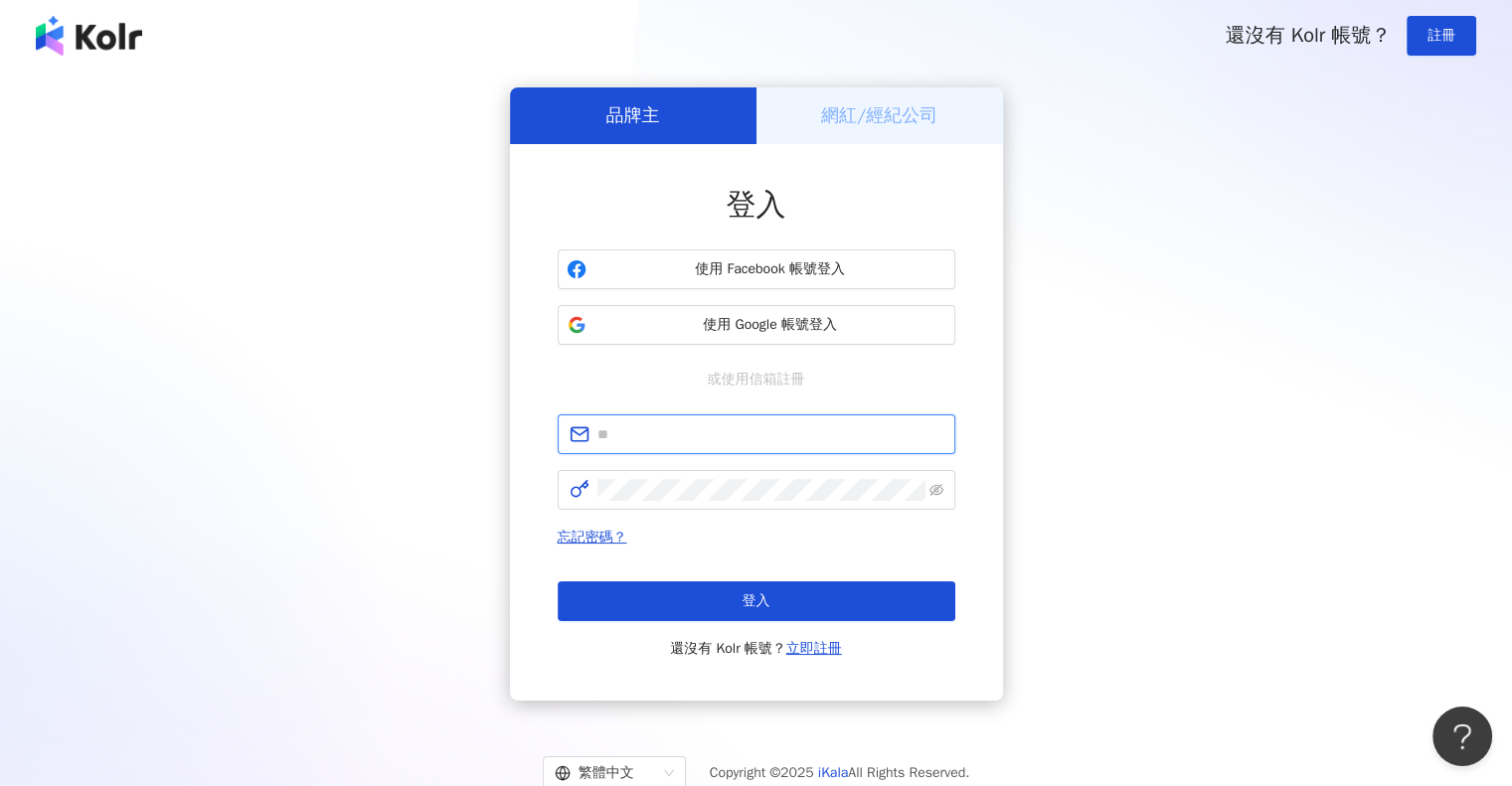 type on "**********" 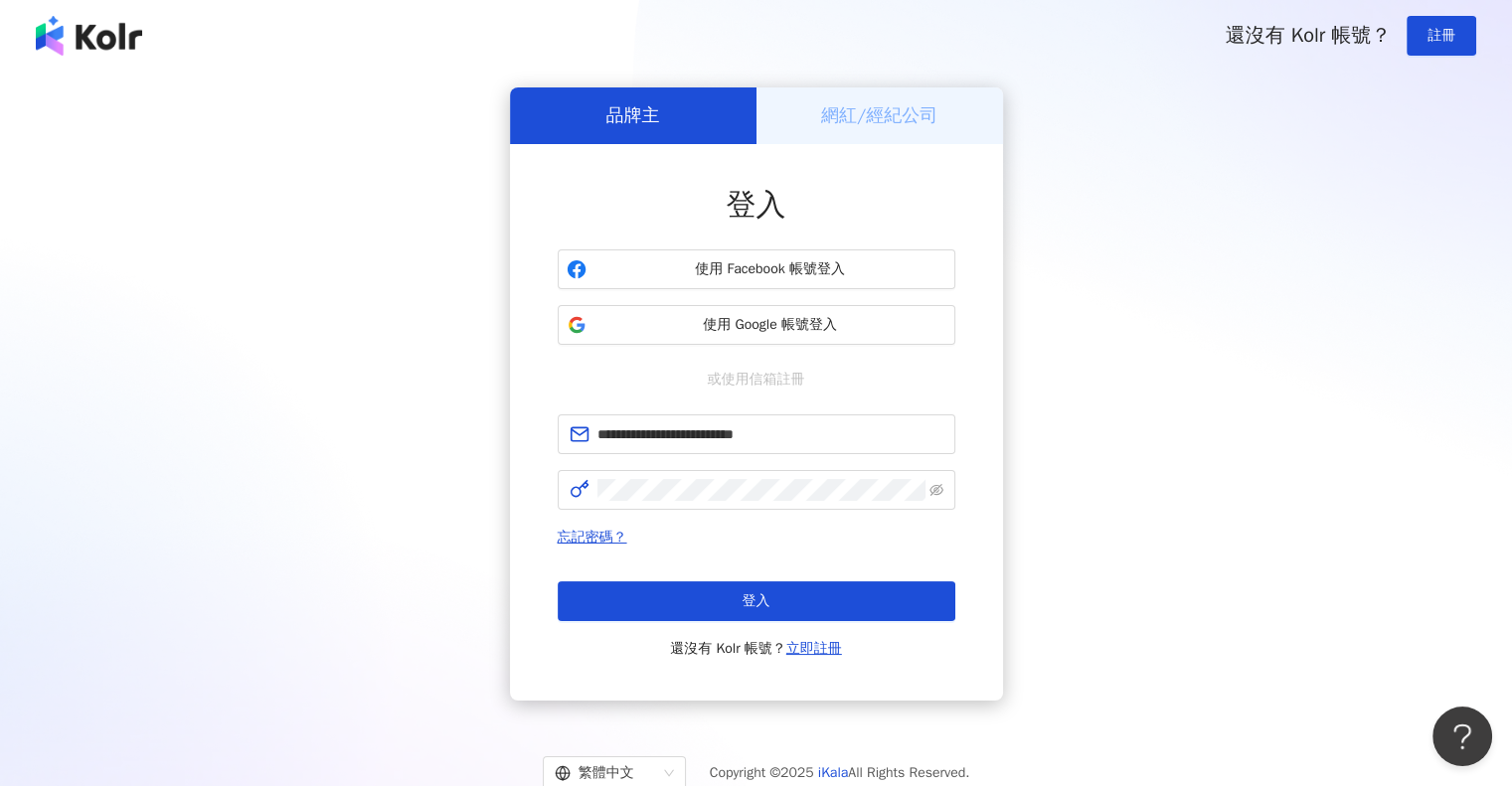 drag, startPoint x: 1334, startPoint y: 387, endPoint x: 994, endPoint y: 392, distance: 340.03676 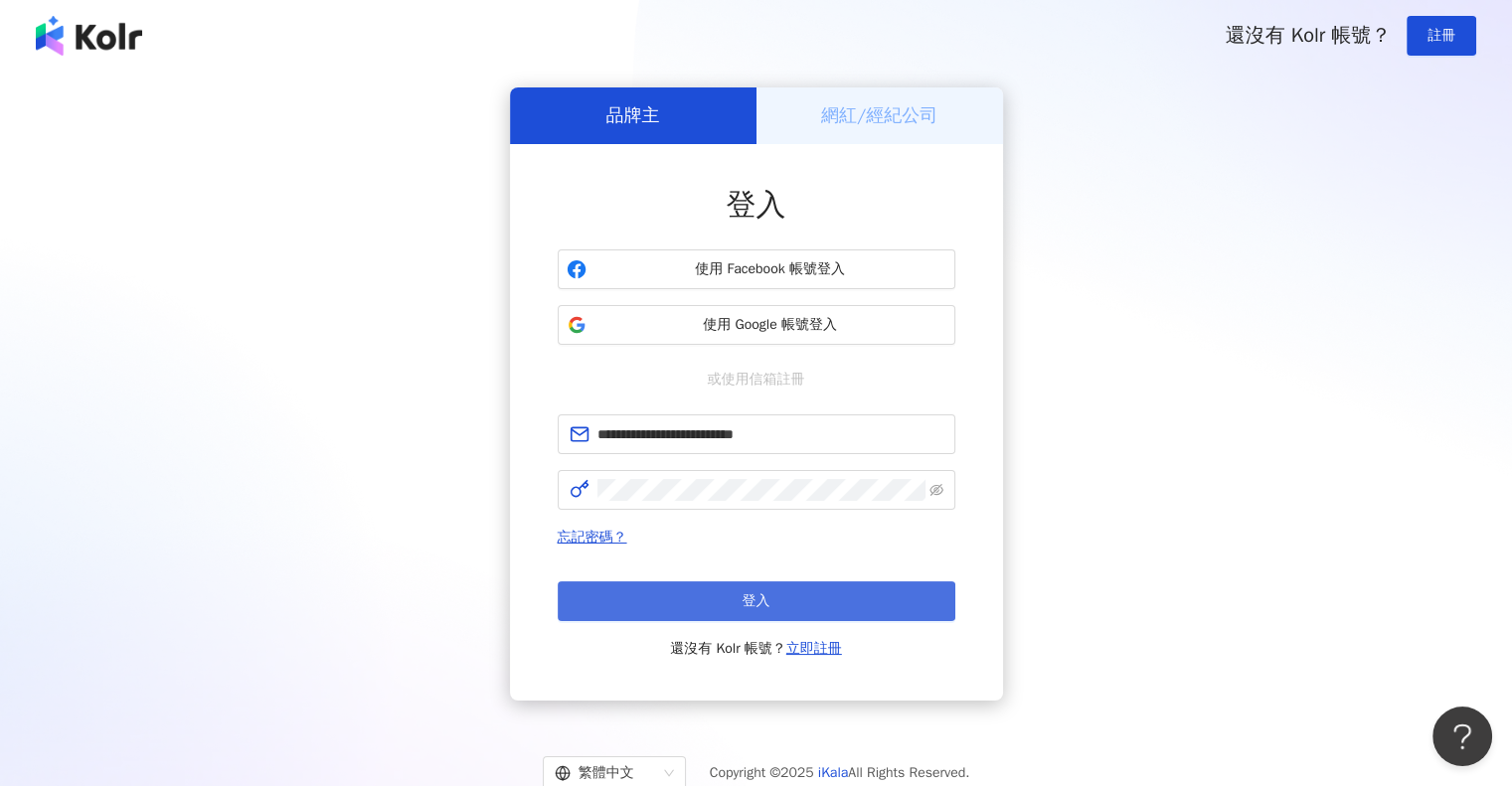 click on "登入" at bounding box center [756, 601] 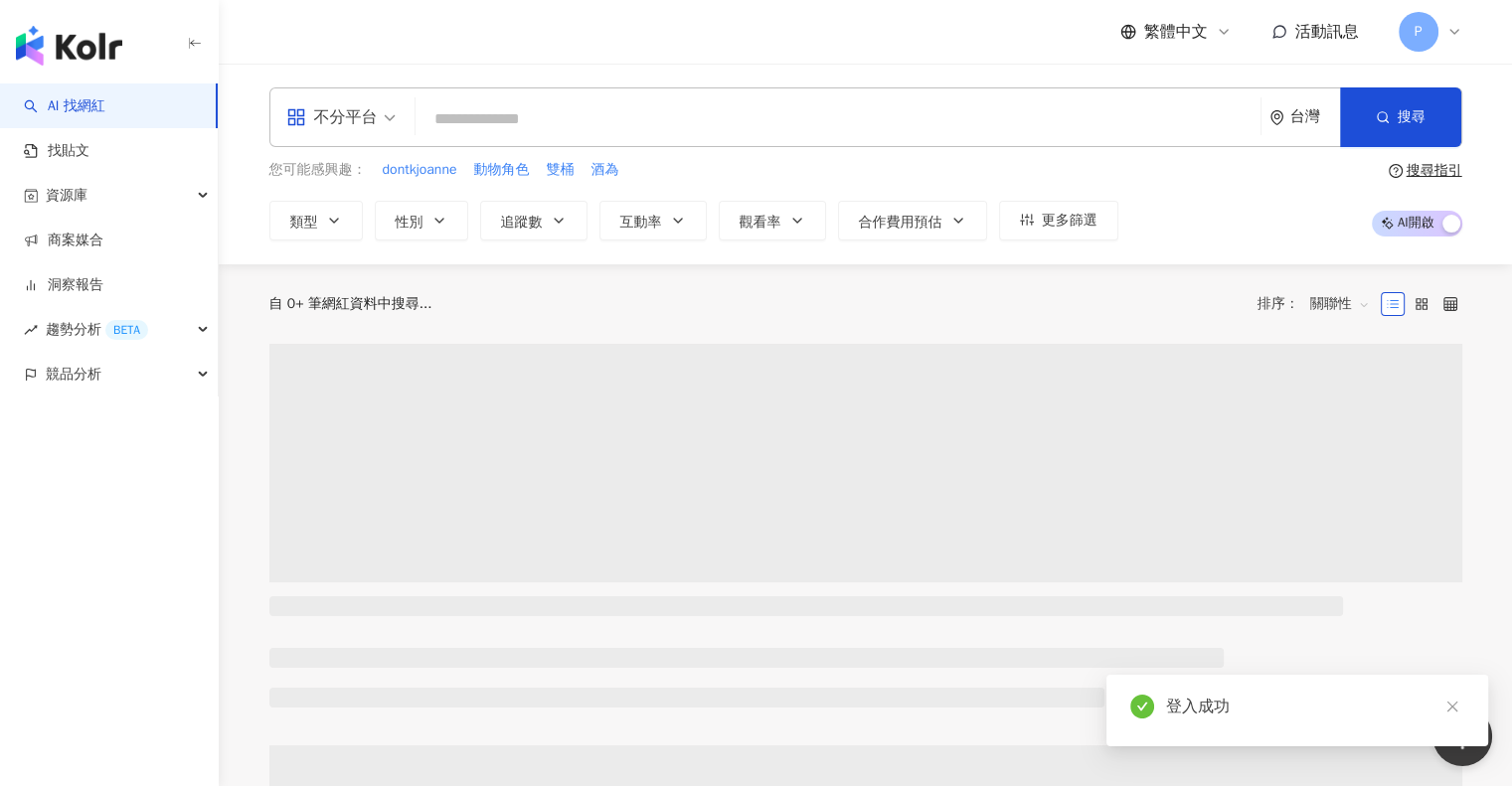 click on "找貼文" at bounding box center (57, 151) 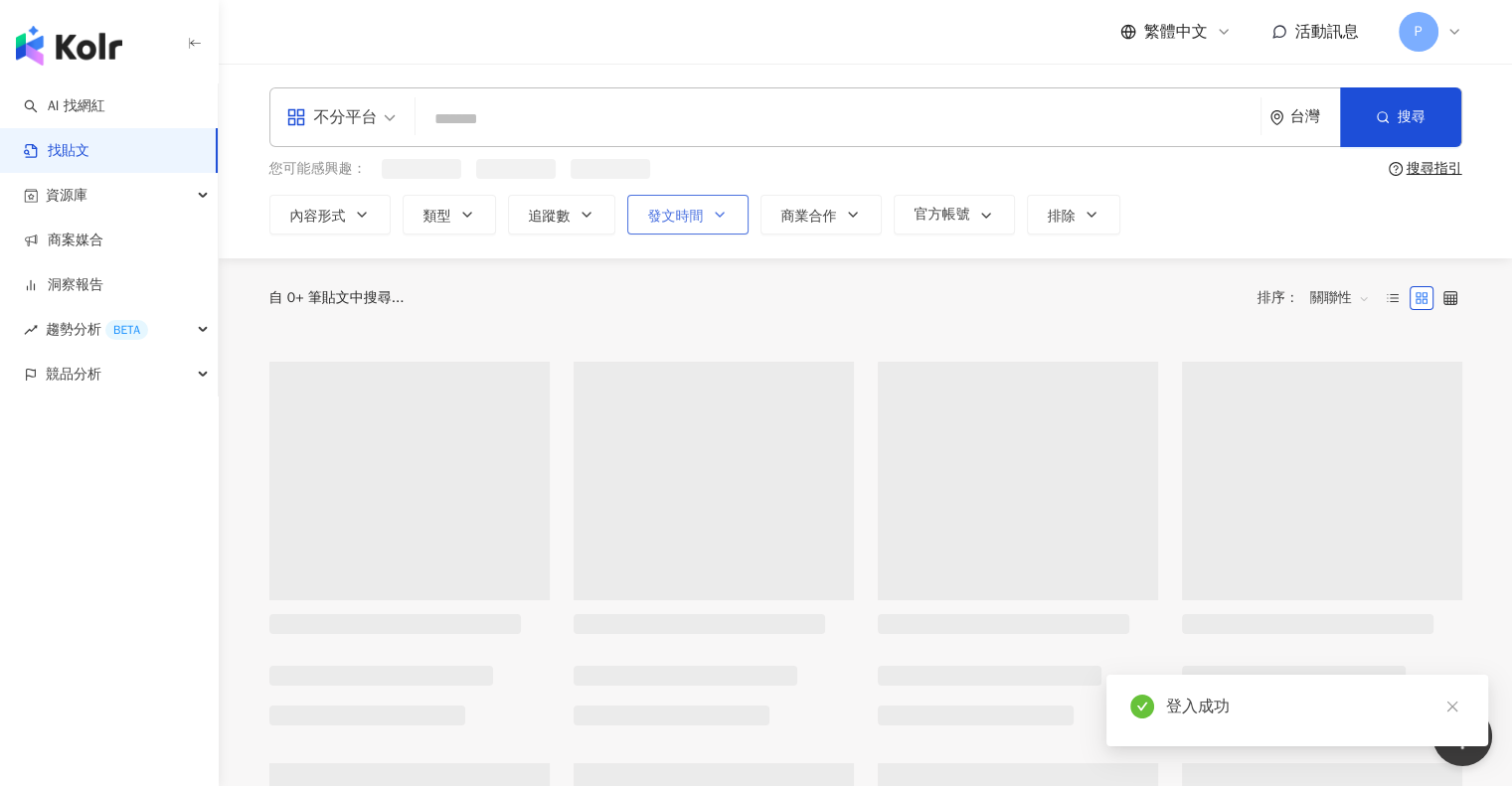 click on "發文時間" at bounding box center [676, 217] 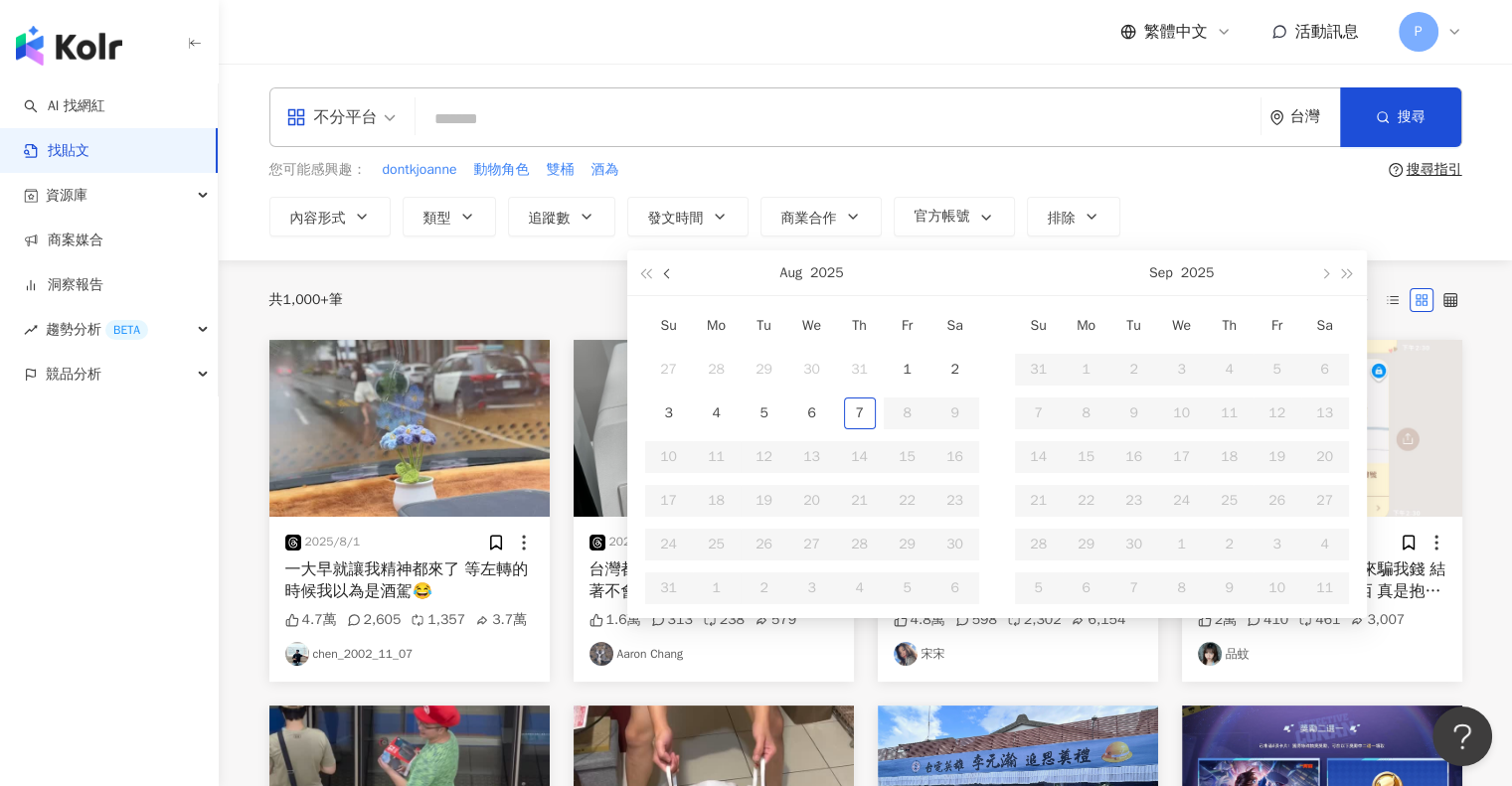 click at bounding box center [668, 274] 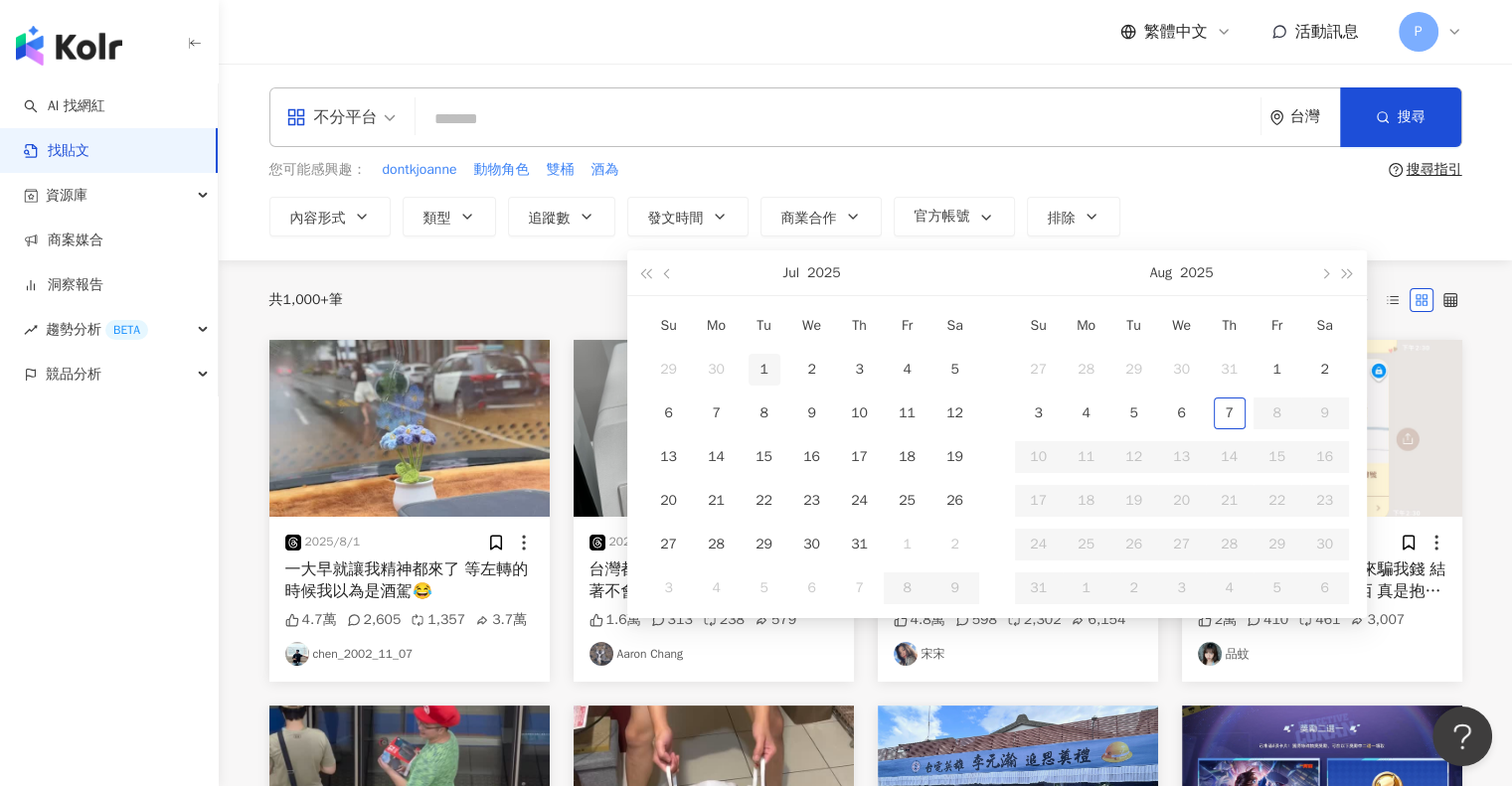 type on "**********" 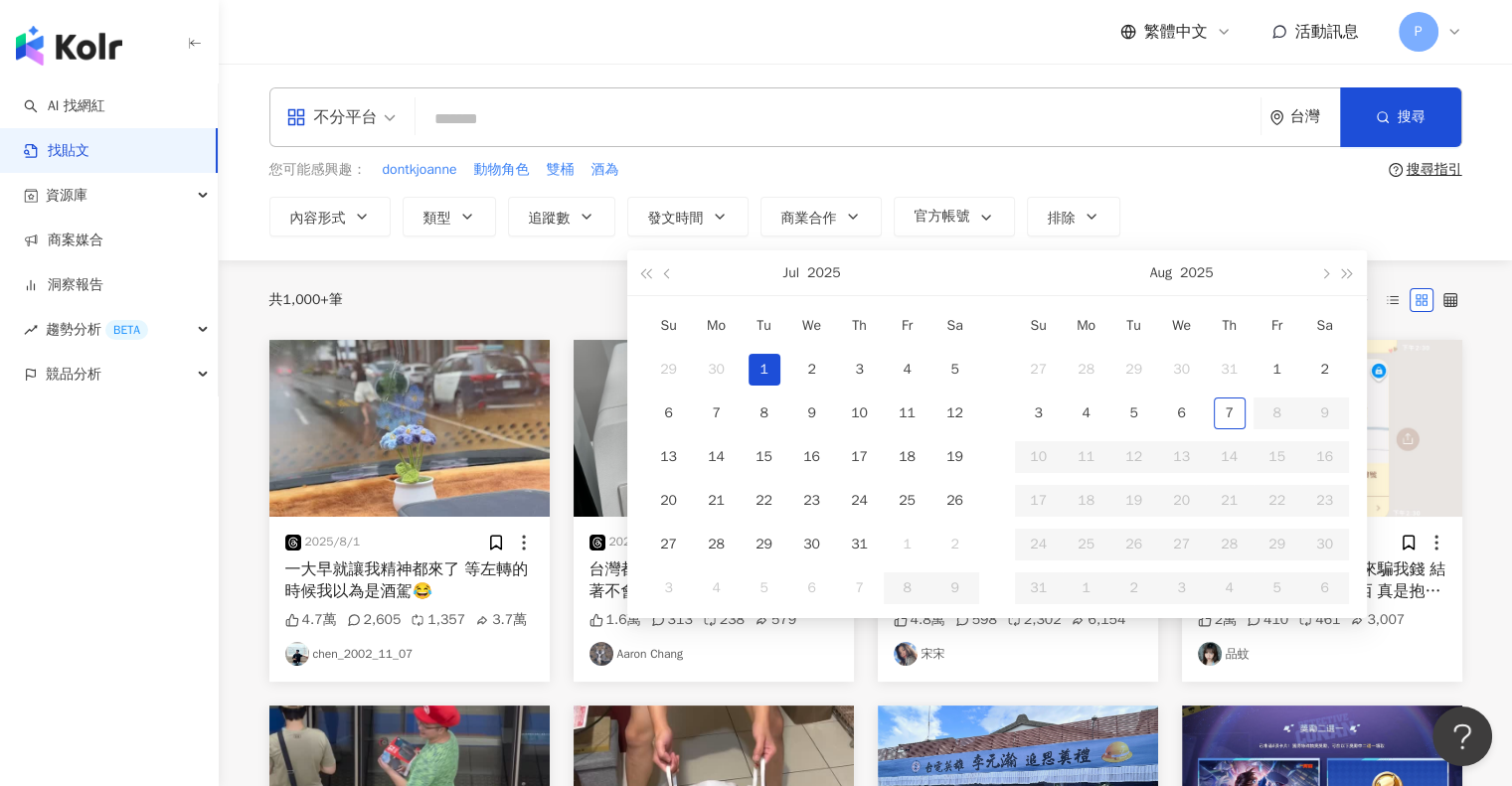 click on "1" at bounding box center (764, 370) 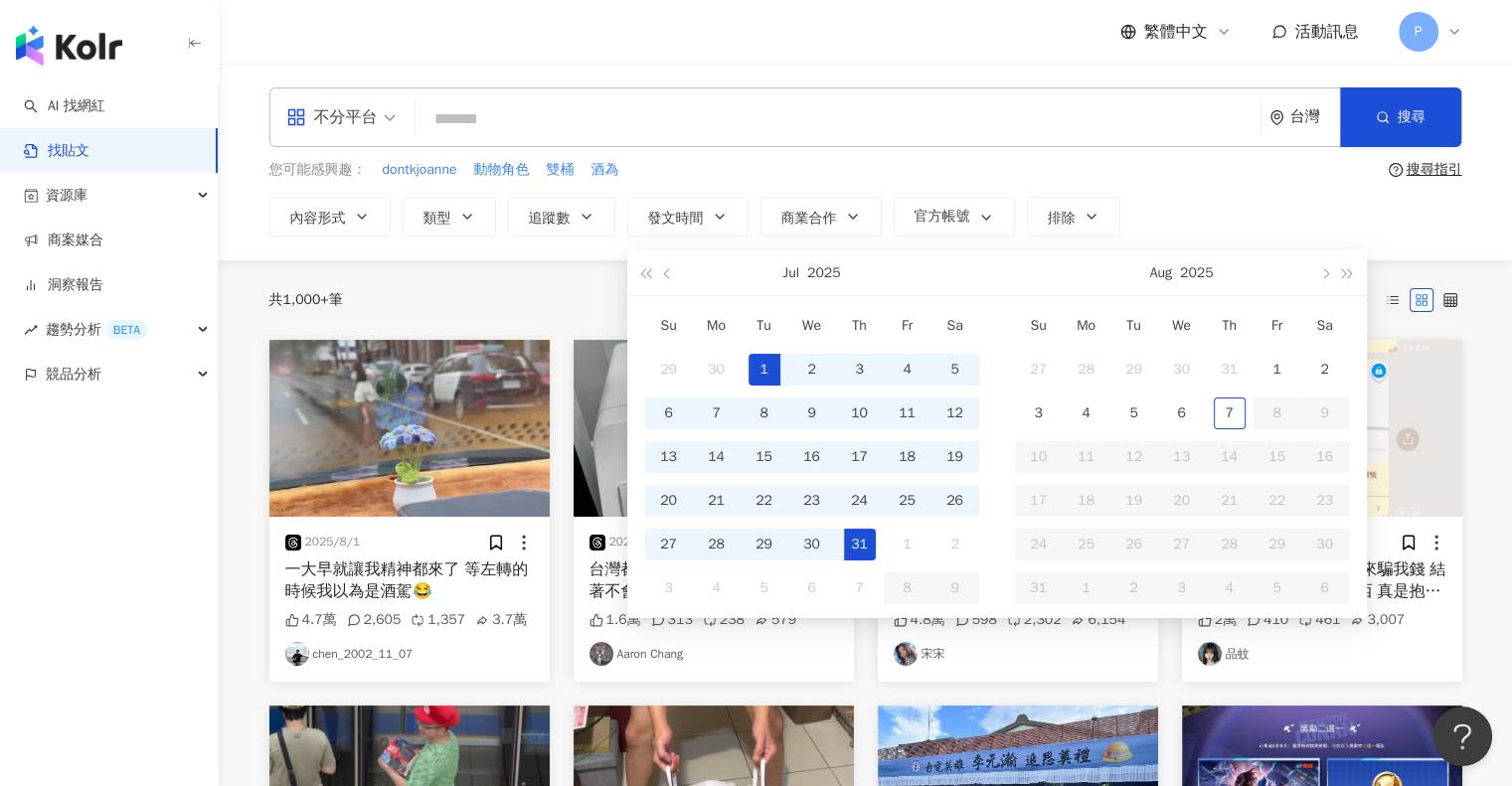 click on "31" at bounding box center (860, 545) 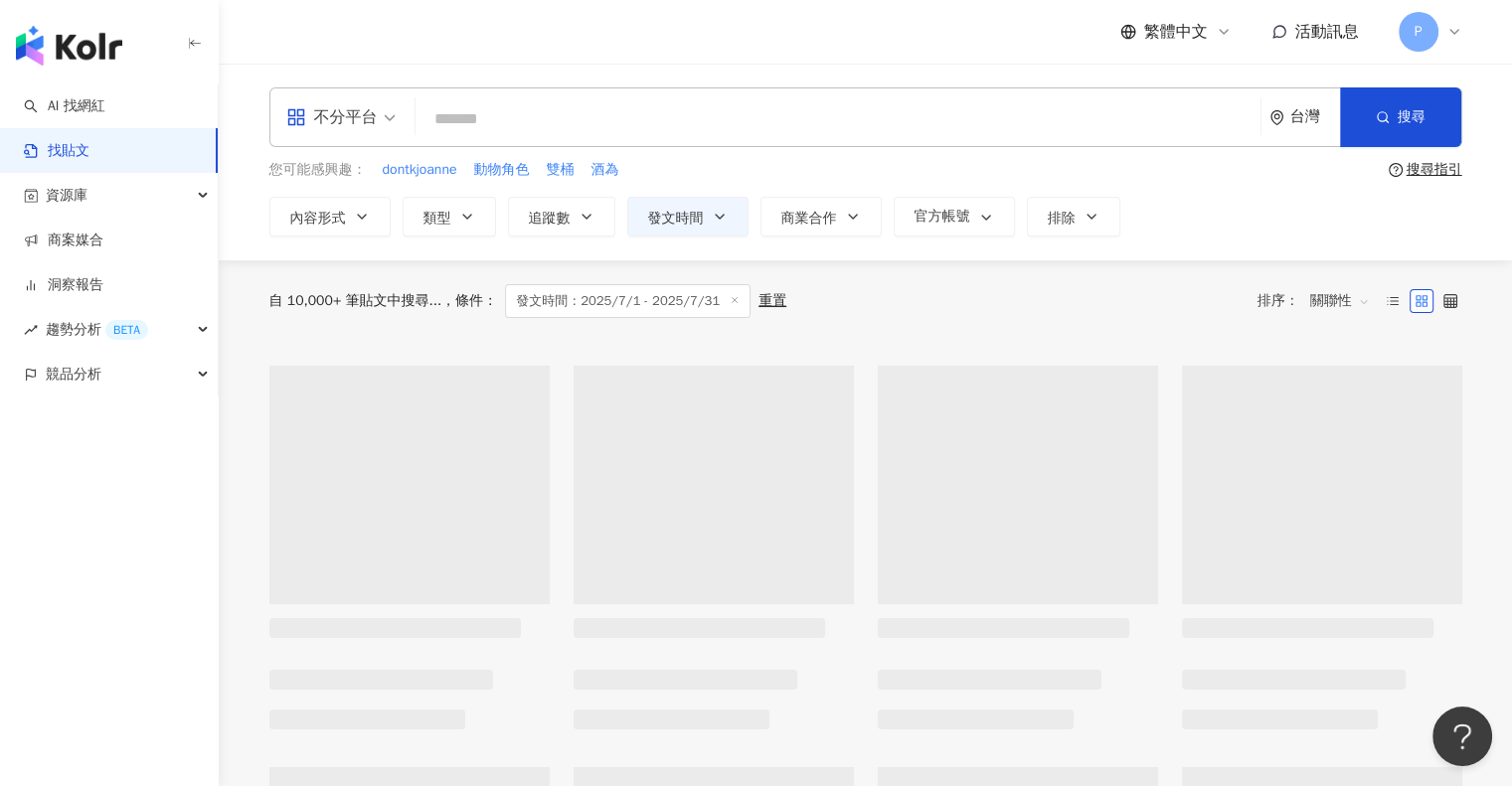 click at bounding box center (838, 118) 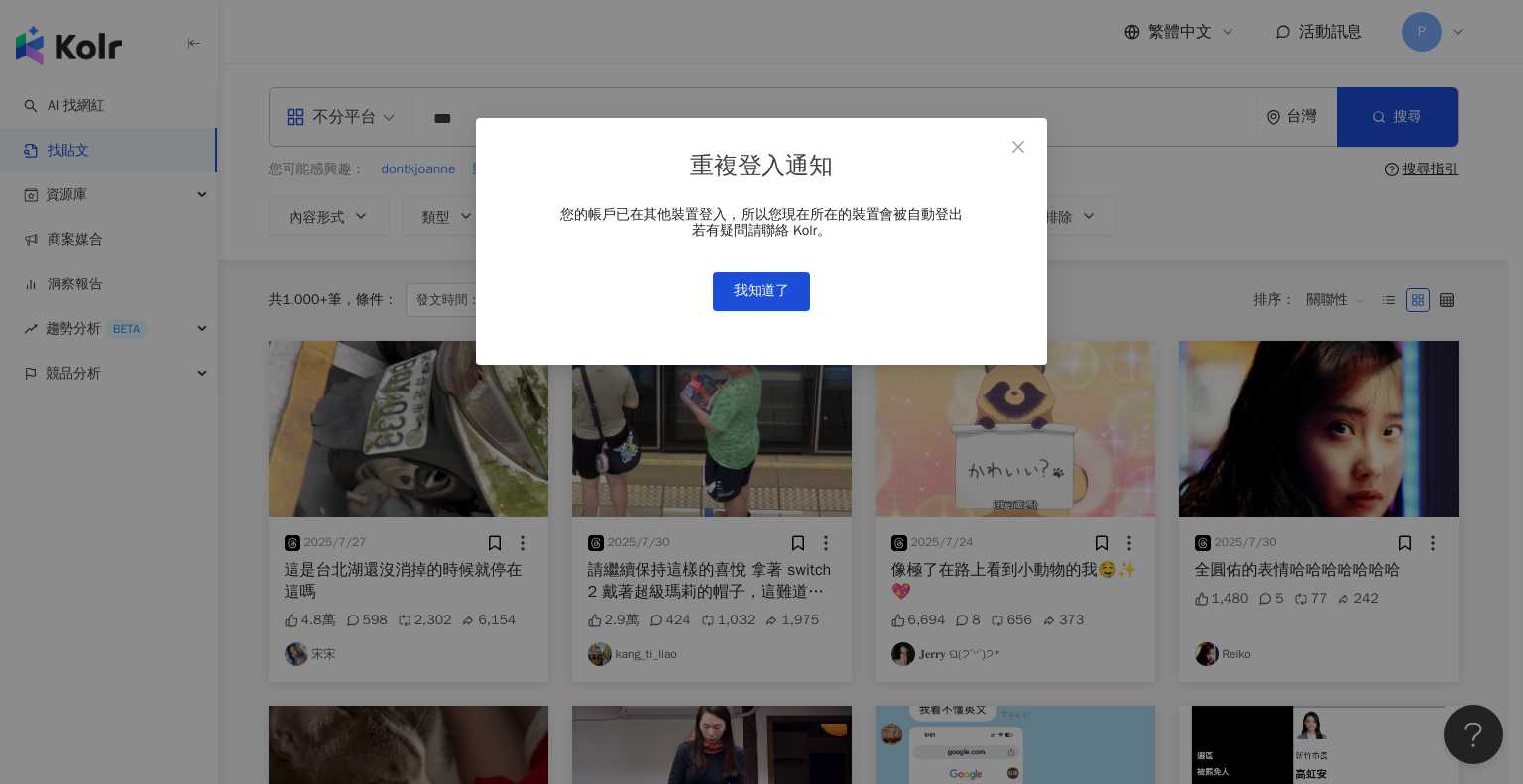 type on "***" 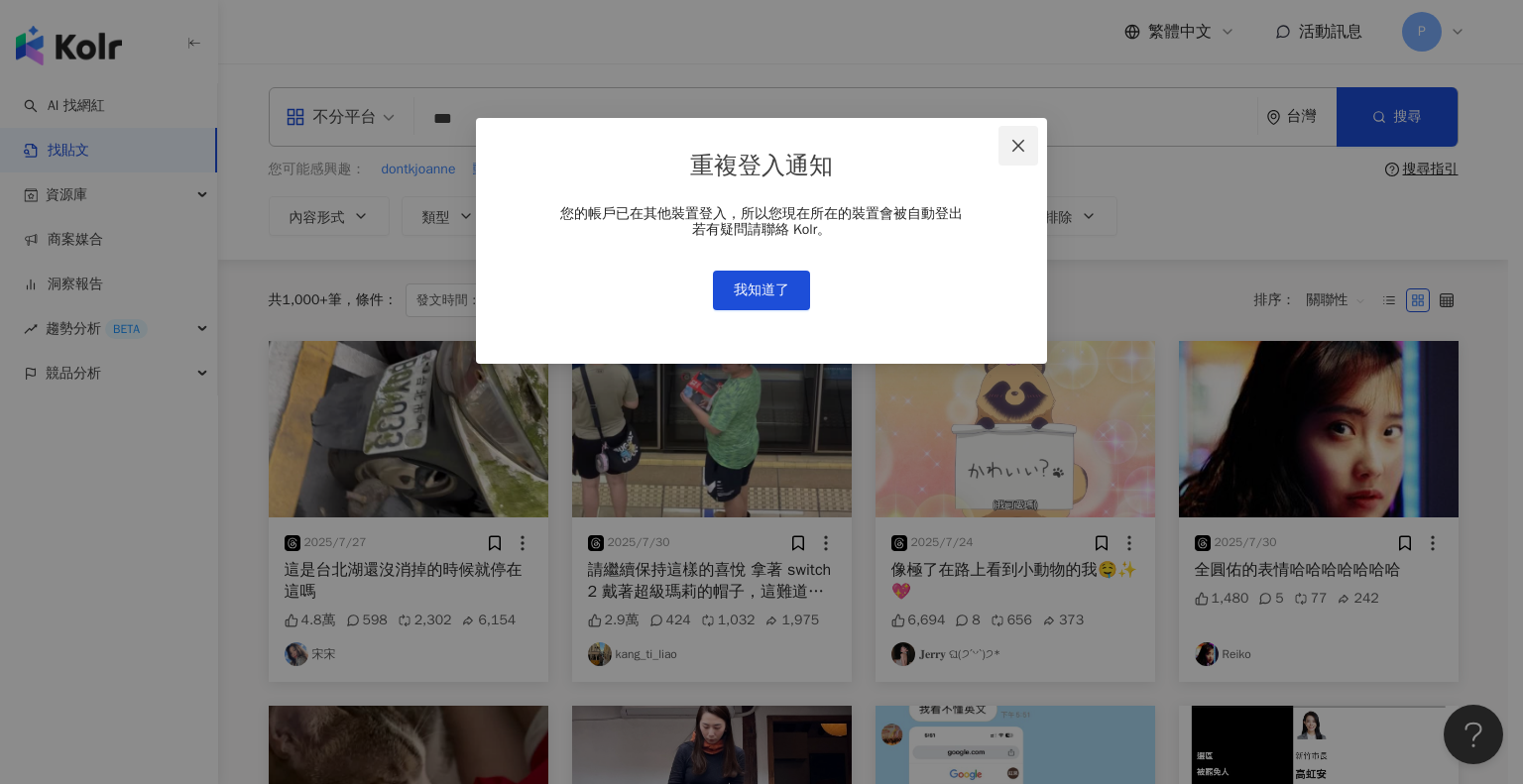click 